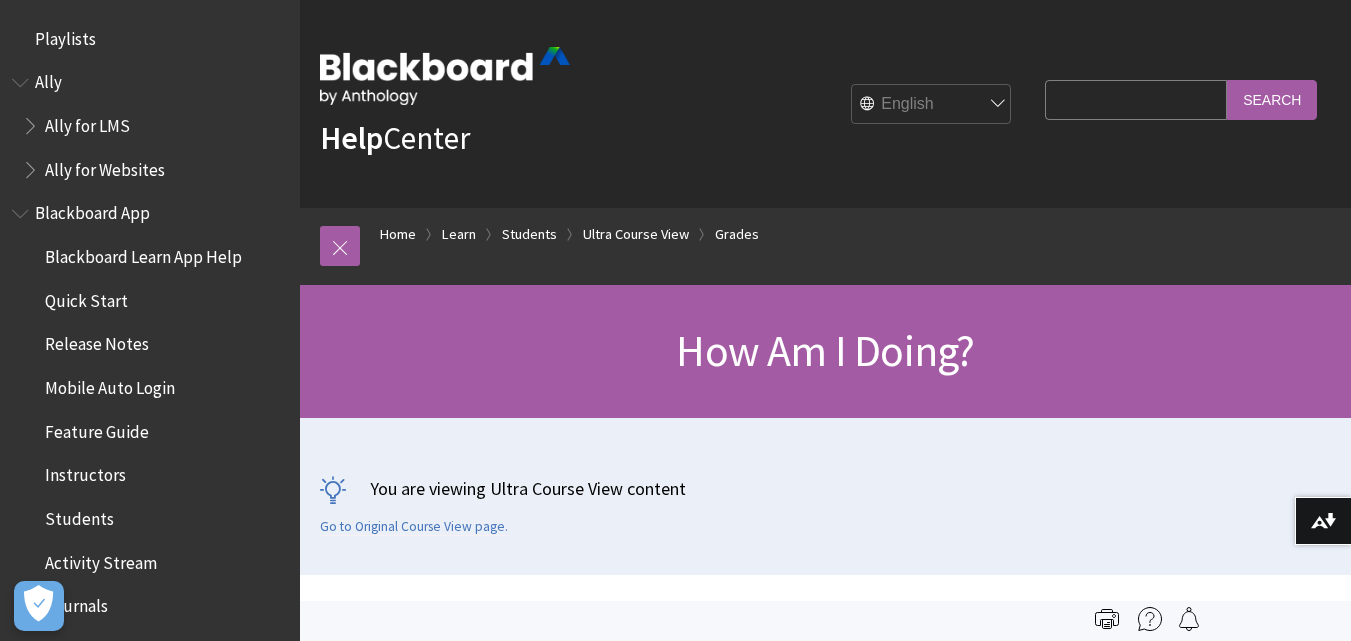 scroll, scrollTop: 0, scrollLeft: 0, axis: both 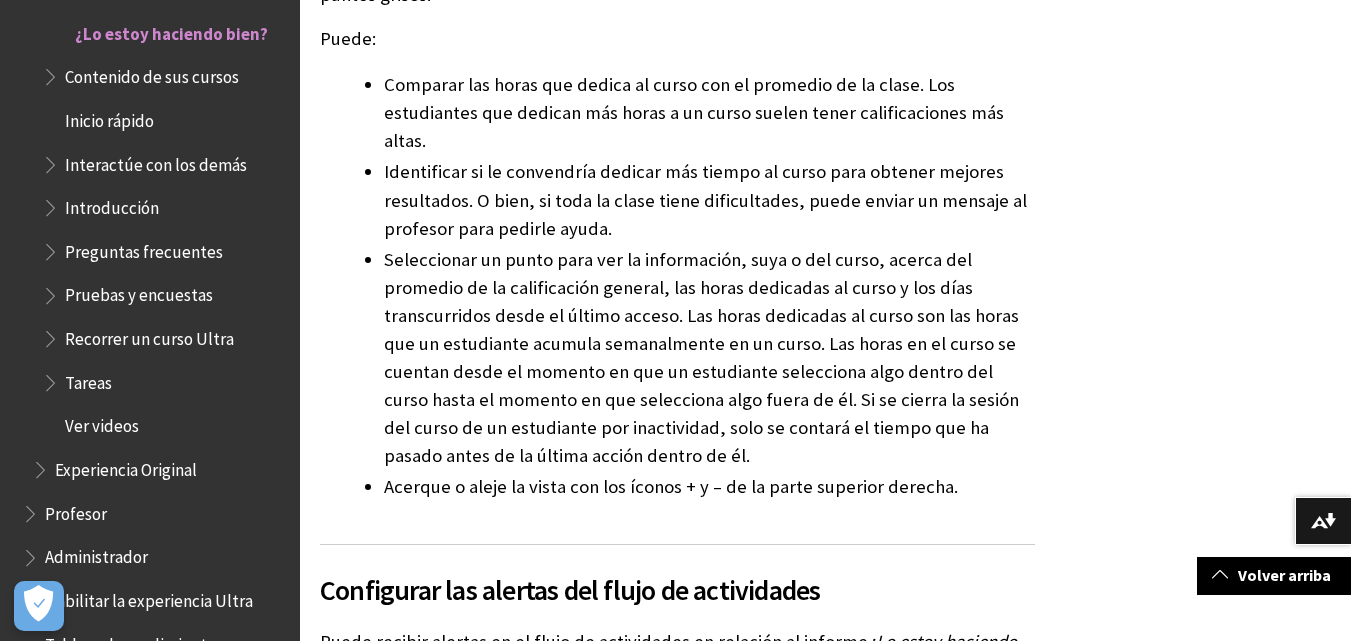 click on "Informe ¿Lo estoy haciendo bien?" at bounding box center (825, -1215) 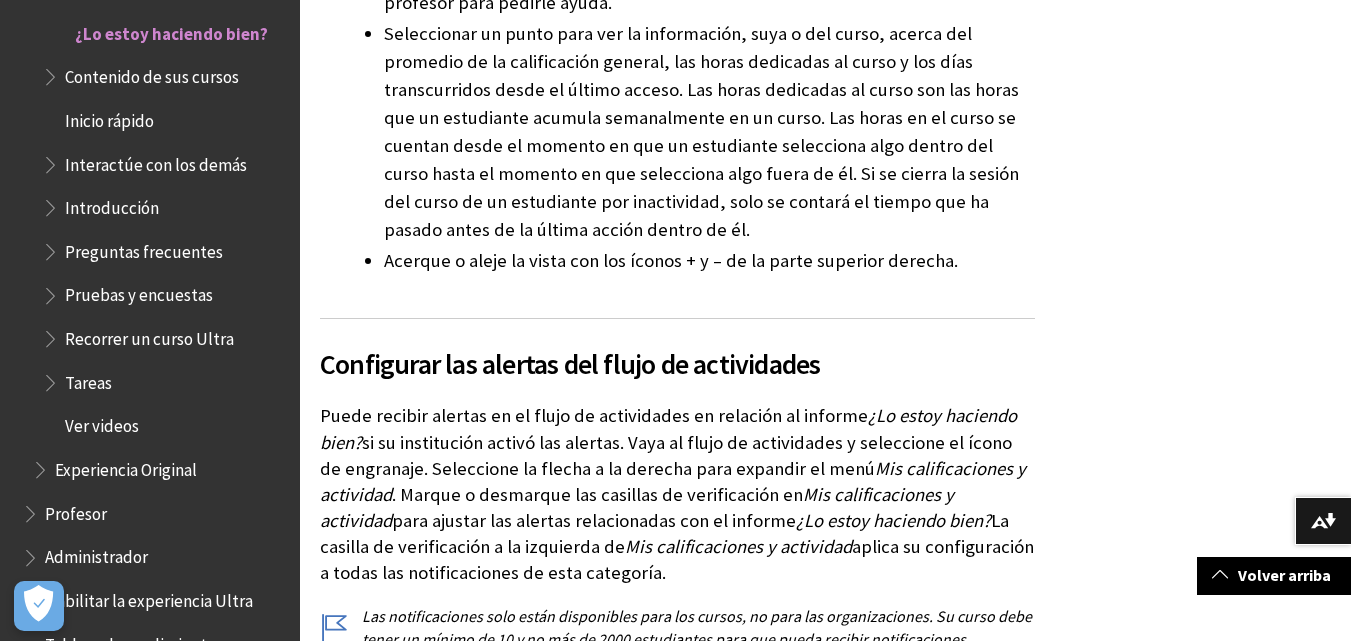 scroll, scrollTop: 8402, scrollLeft: 0, axis: vertical 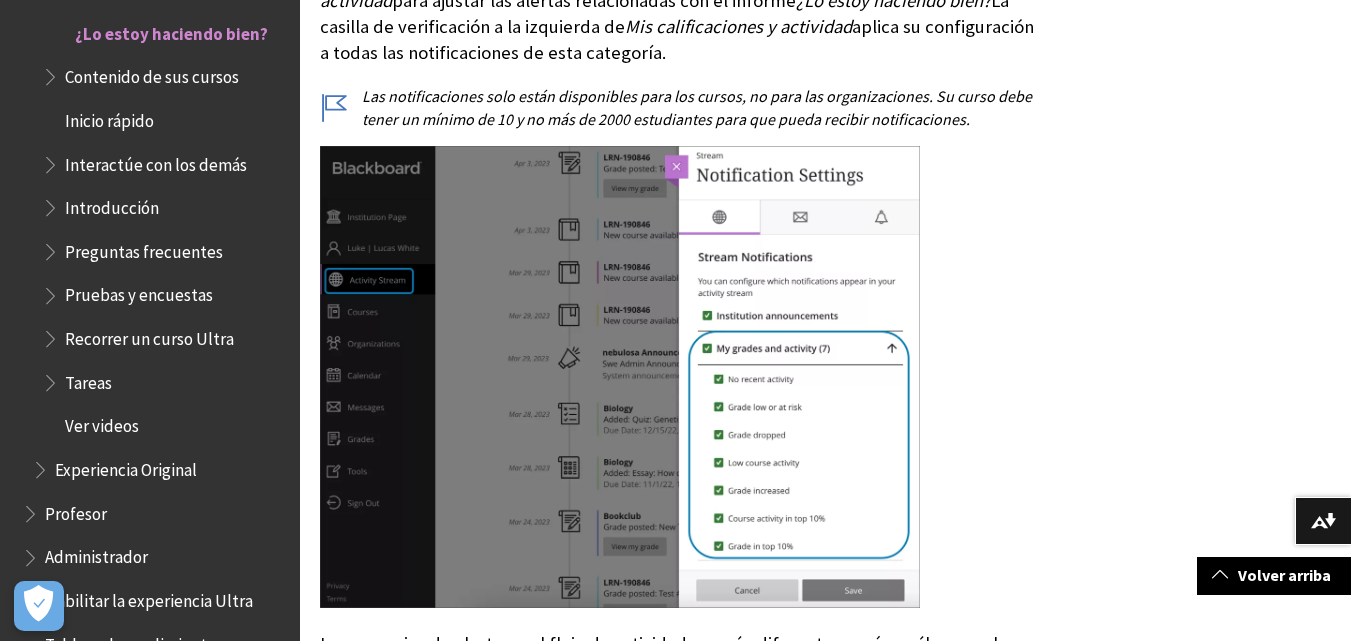 click at bounding box center [620, 377] 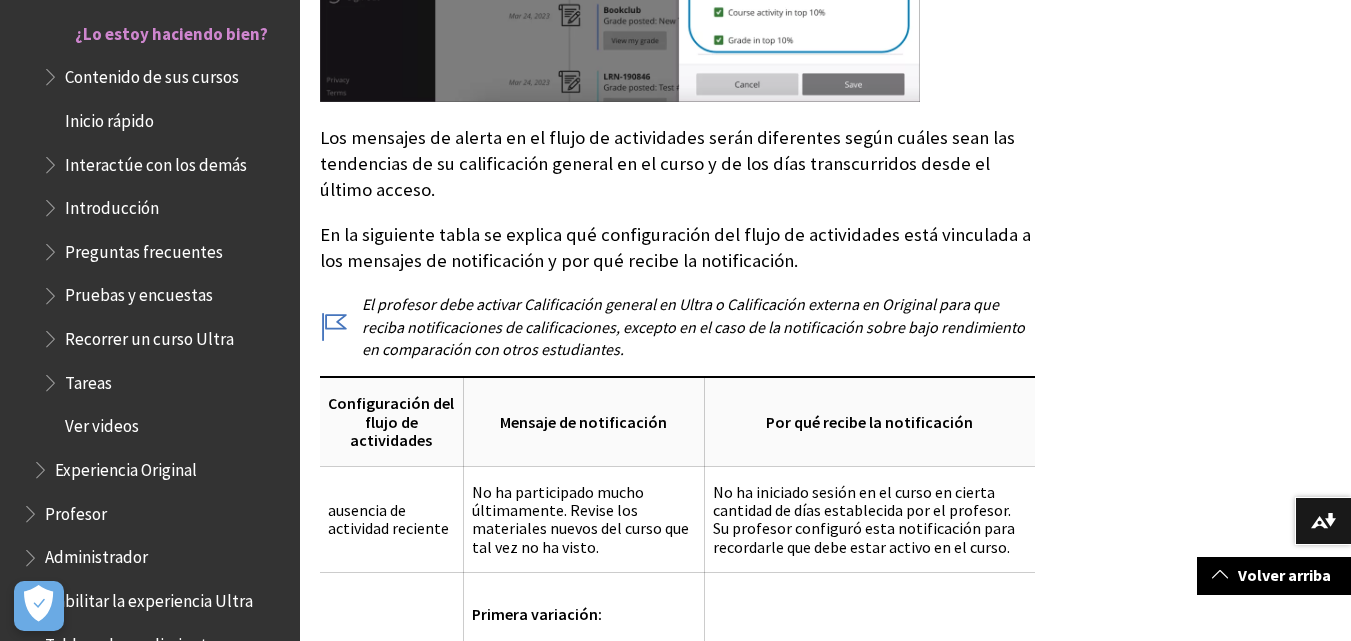 scroll, scrollTop: 9442, scrollLeft: 0, axis: vertical 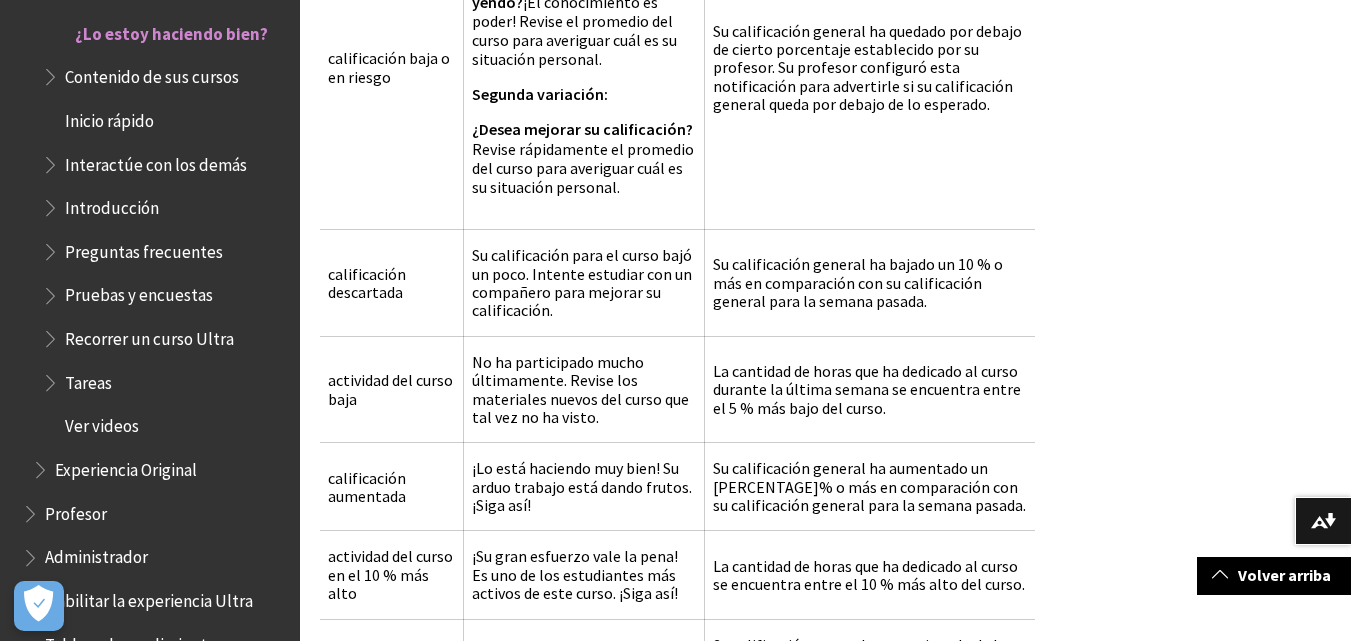 click on "Informe ¿Lo estoy haciendo bien?" at bounding box center (825, -3134) 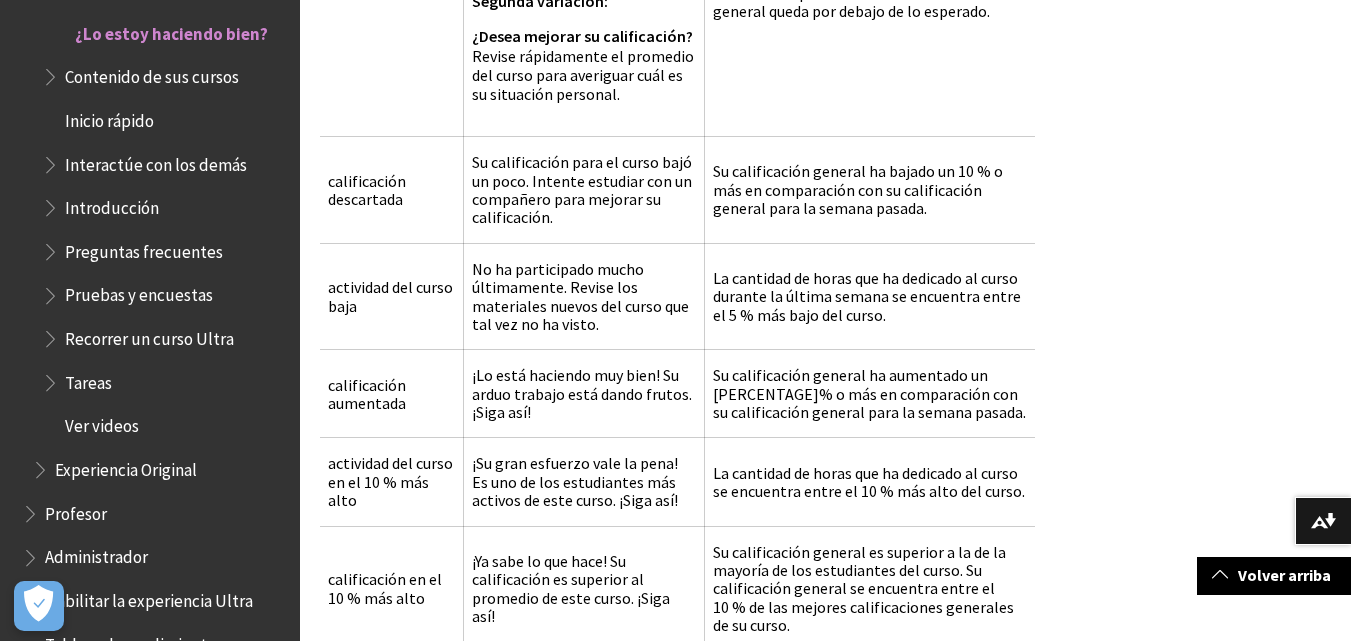 scroll, scrollTop: 10735, scrollLeft: 0, axis: vertical 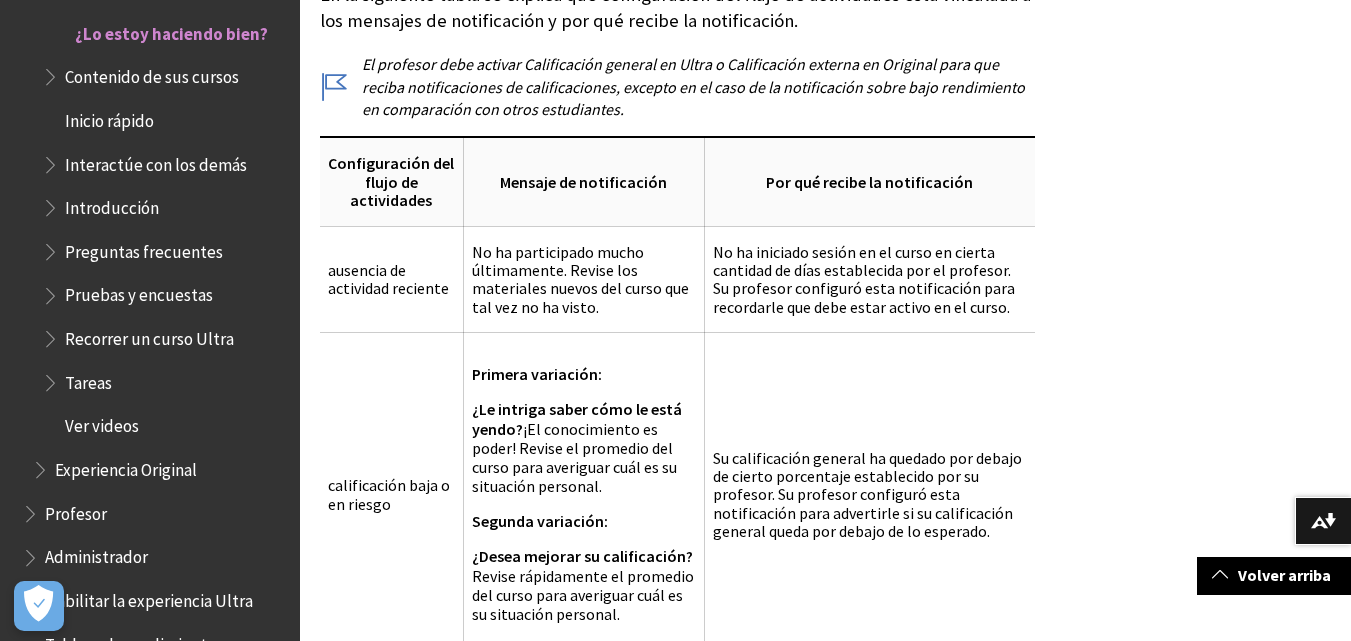 click on "Informe ¿Lo estoy haciendo bien?" at bounding box center (825, -2707) 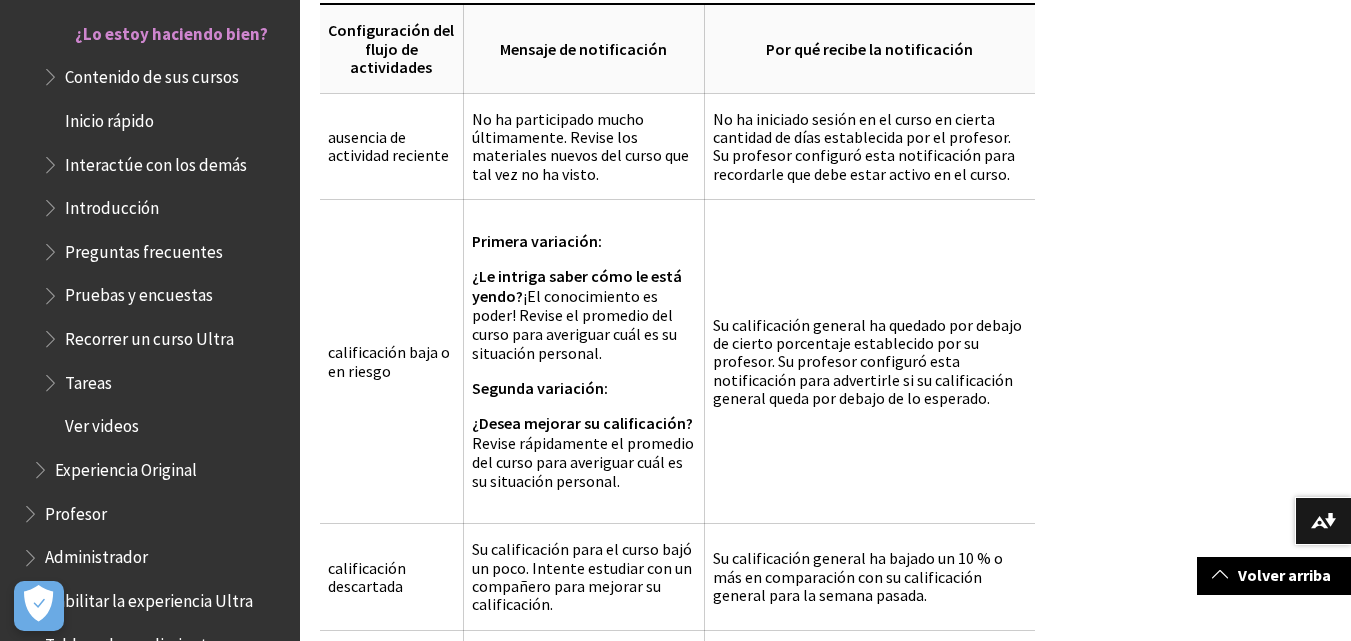 scroll, scrollTop: 9868, scrollLeft: 0, axis: vertical 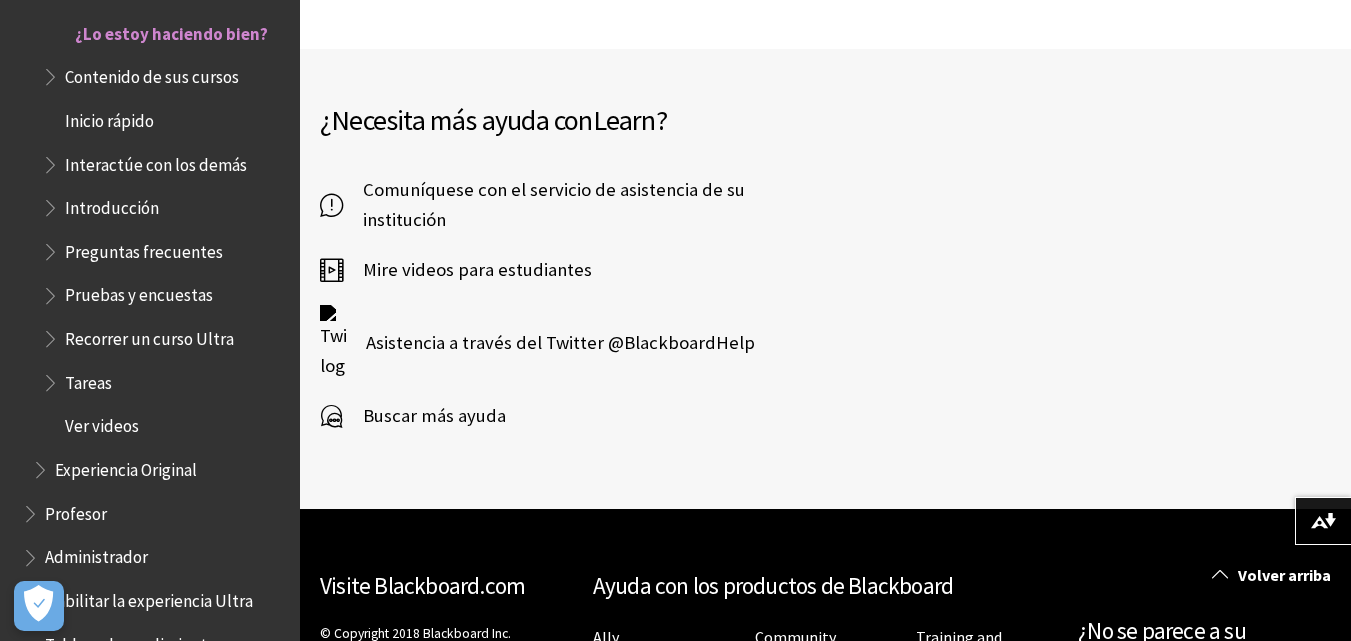 click on "Contenido de sus cursos" at bounding box center [152, 73] 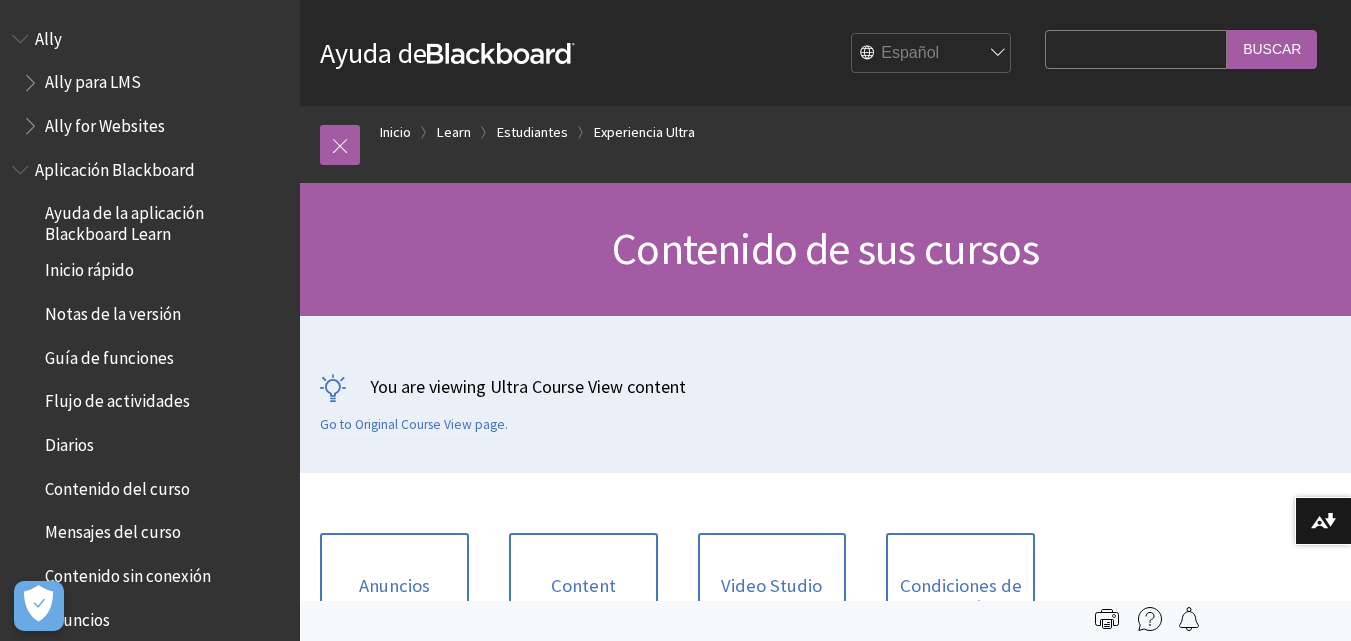 scroll, scrollTop: 0, scrollLeft: 0, axis: both 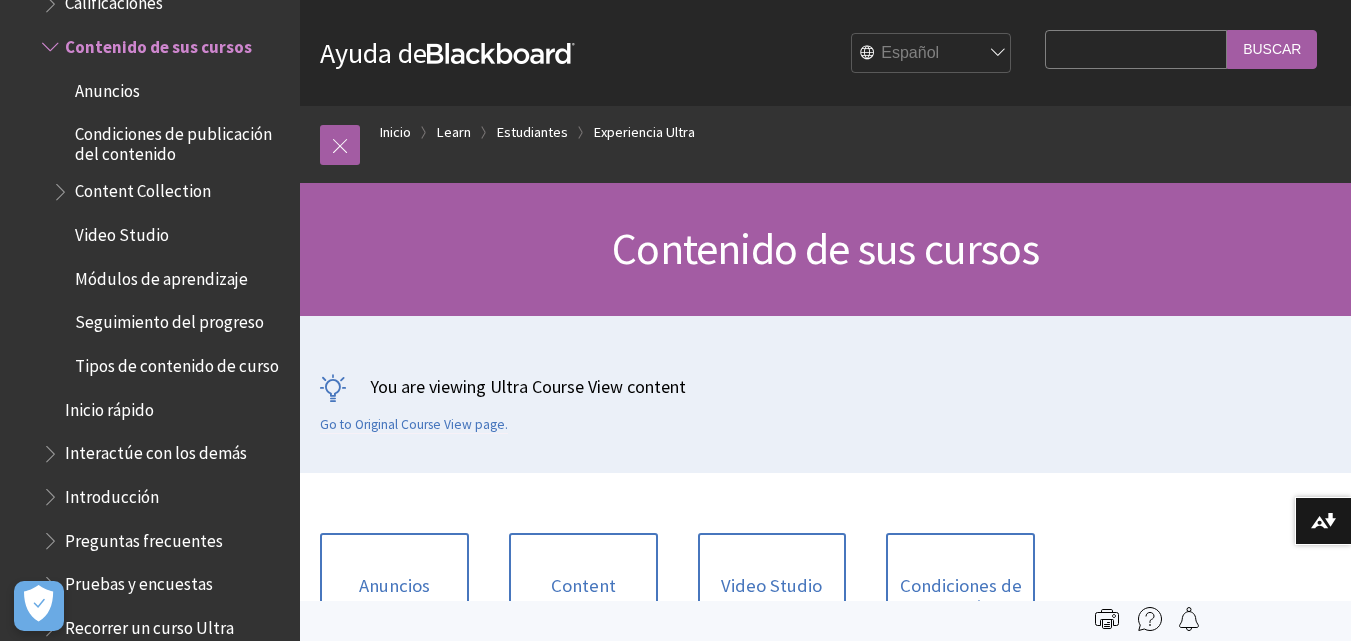 click on "English عربية Català Cymraeg Deutsch Español Suomi Français עברית Italiano 日本語 한국어 Nederlands Norsk (Bokmål) Português, Brasil Русский Svenska Türkçe 简体中文 Français Canadien" at bounding box center [932, 54] 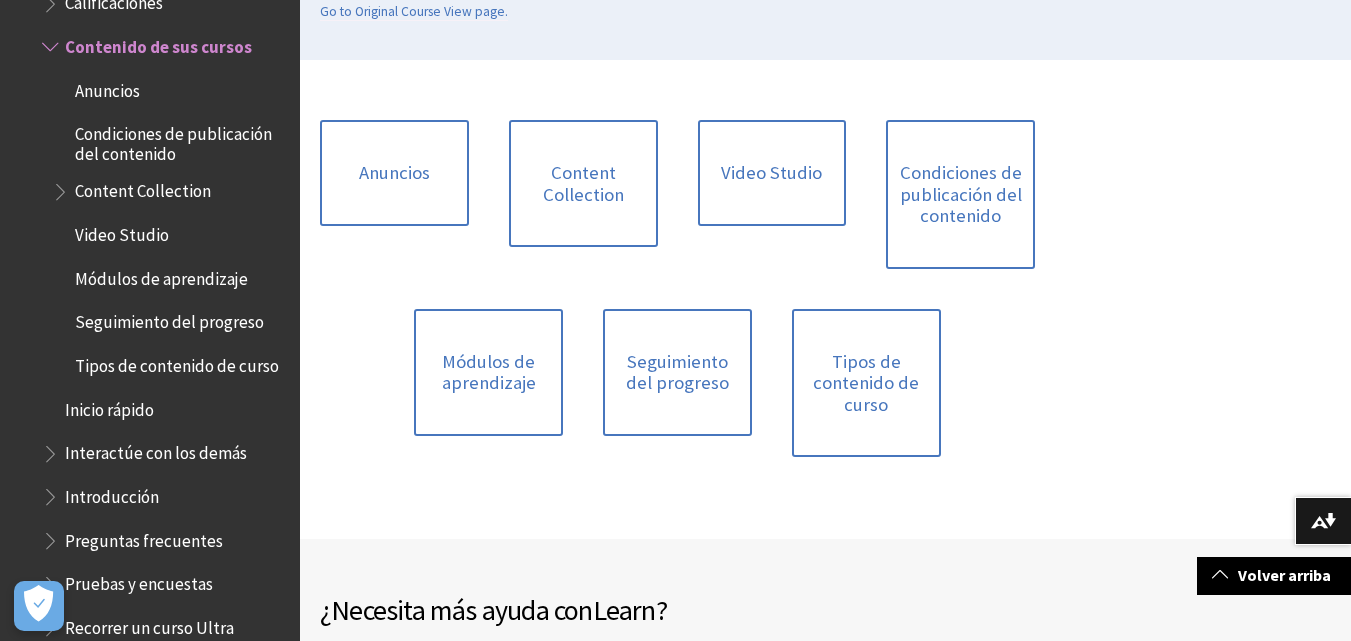 scroll, scrollTop: 427, scrollLeft: 0, axis: vertical 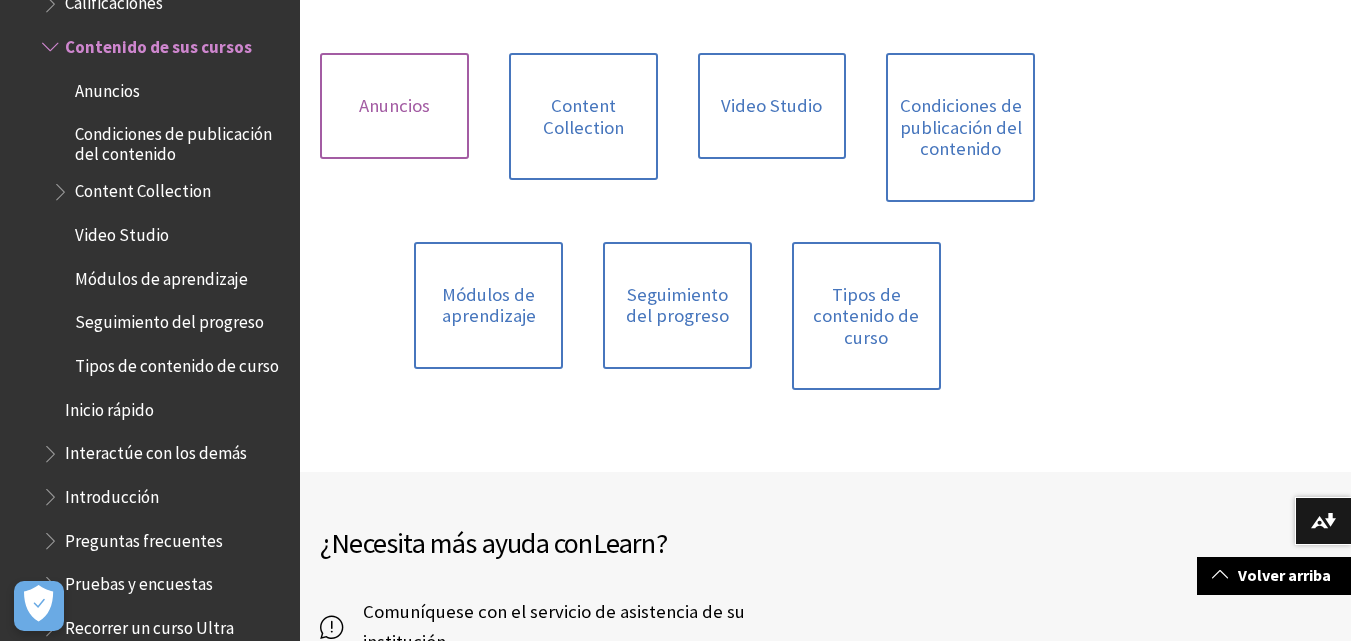 click on "Anuncios" at bounding box center [394, 106] 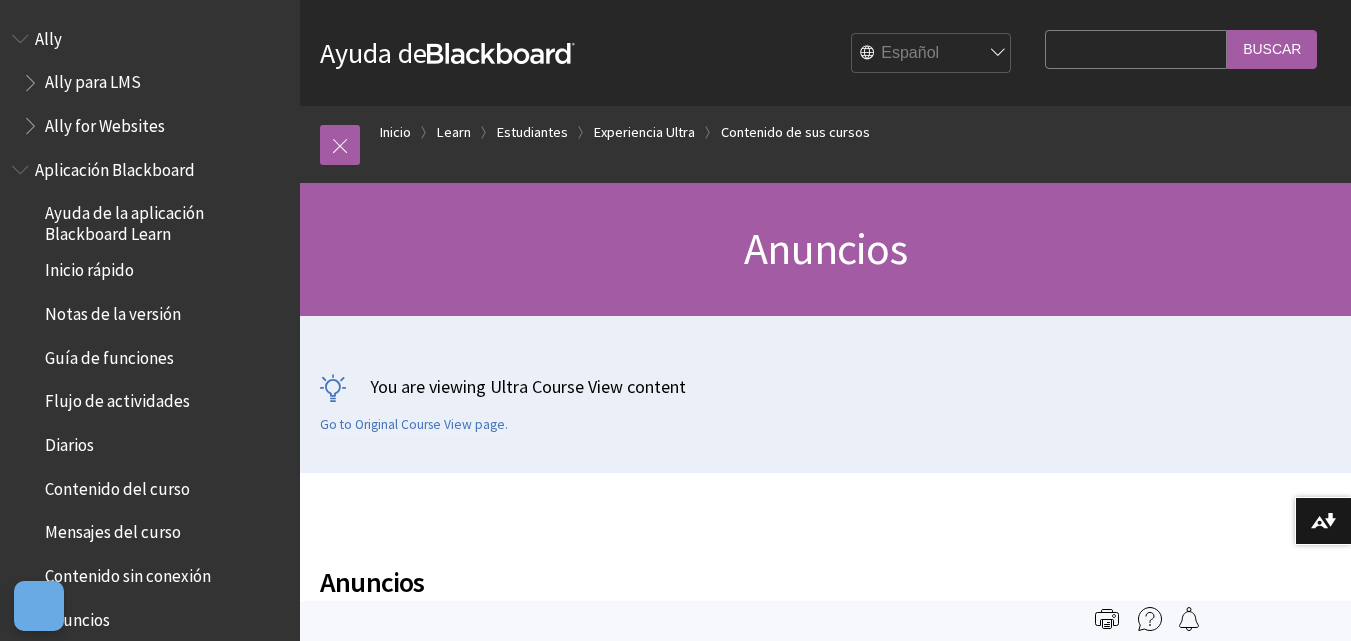 scroll, scrollTop: 0, scrollLeft: 0, axis: both 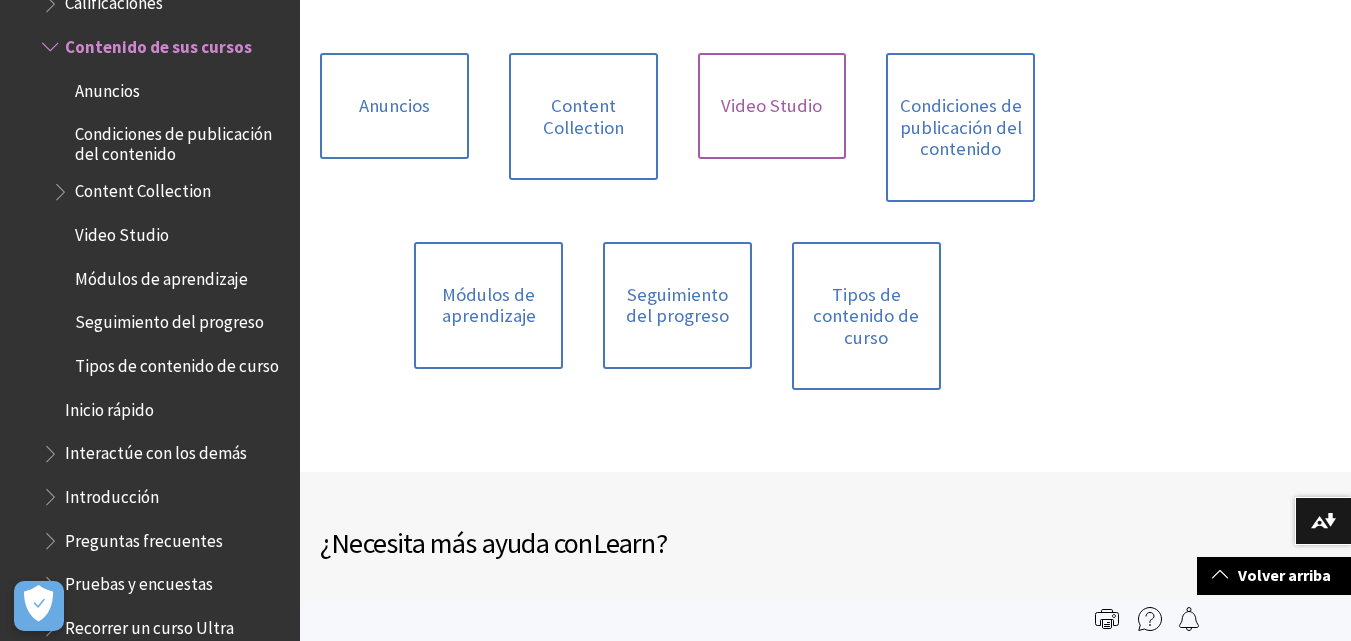 click on "Video Studio" at bounding box center (772, 106) 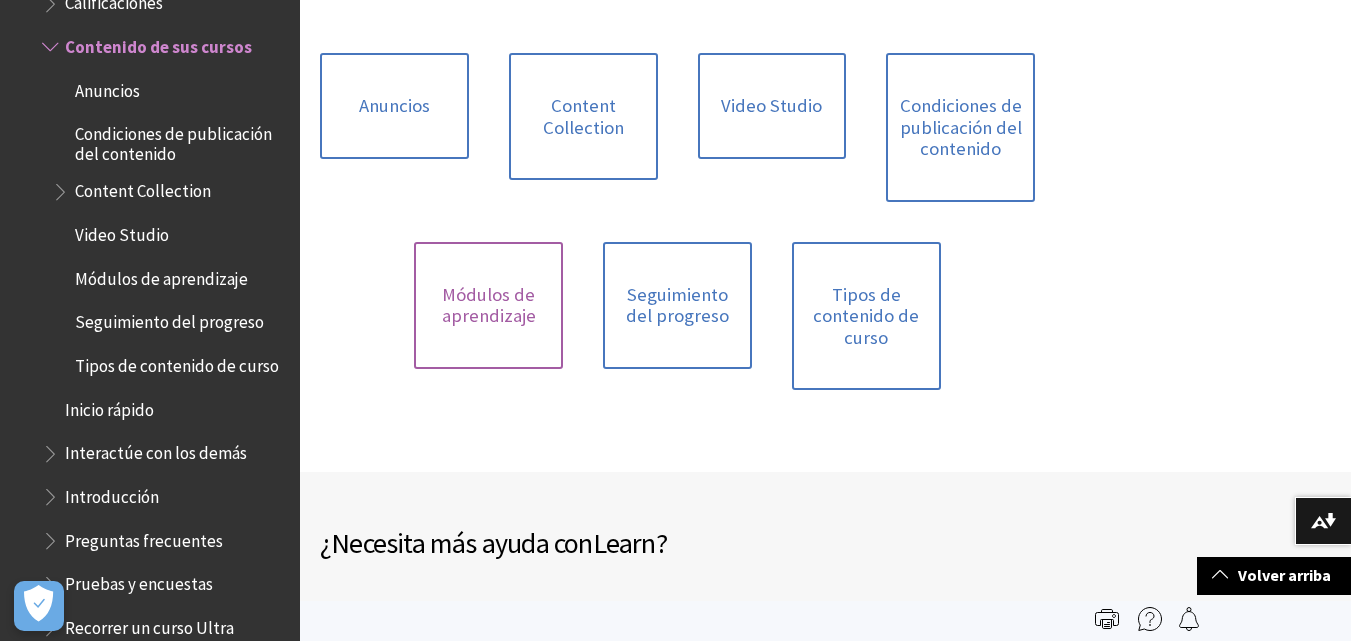 click on "Módulos de aprendizaje" at bounding box center [488, 305] 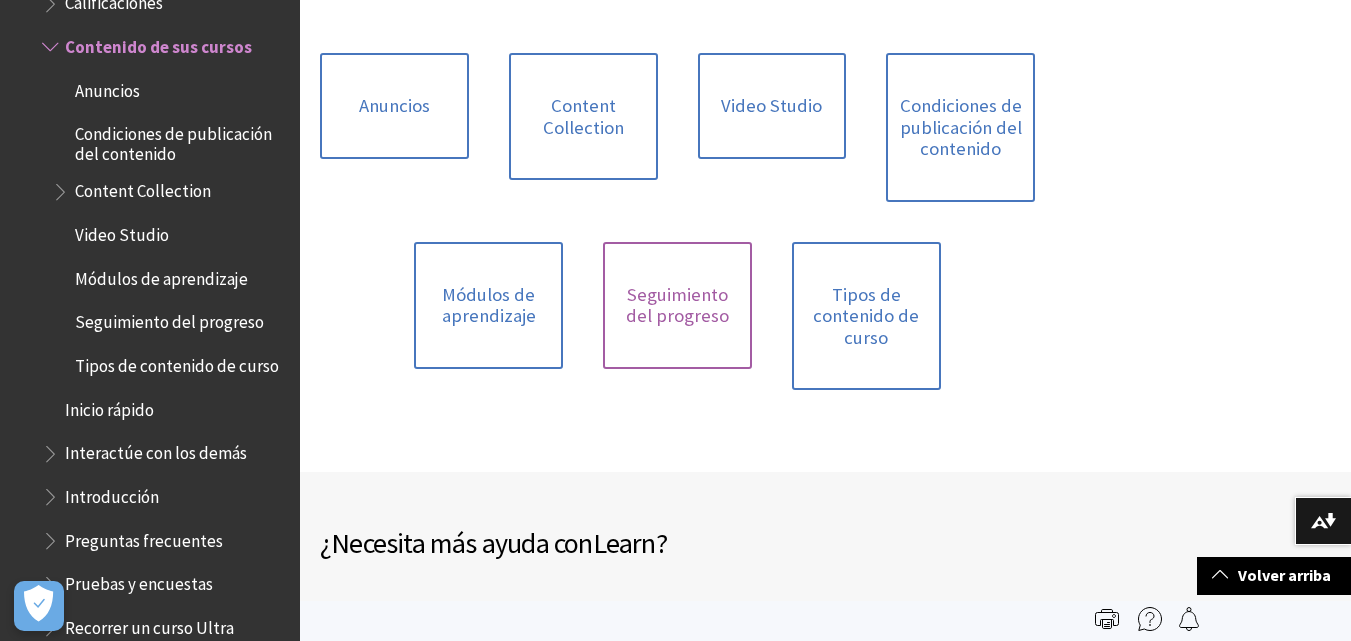 click on "Seguimiento del progreso" at bounding box center (677, 305) 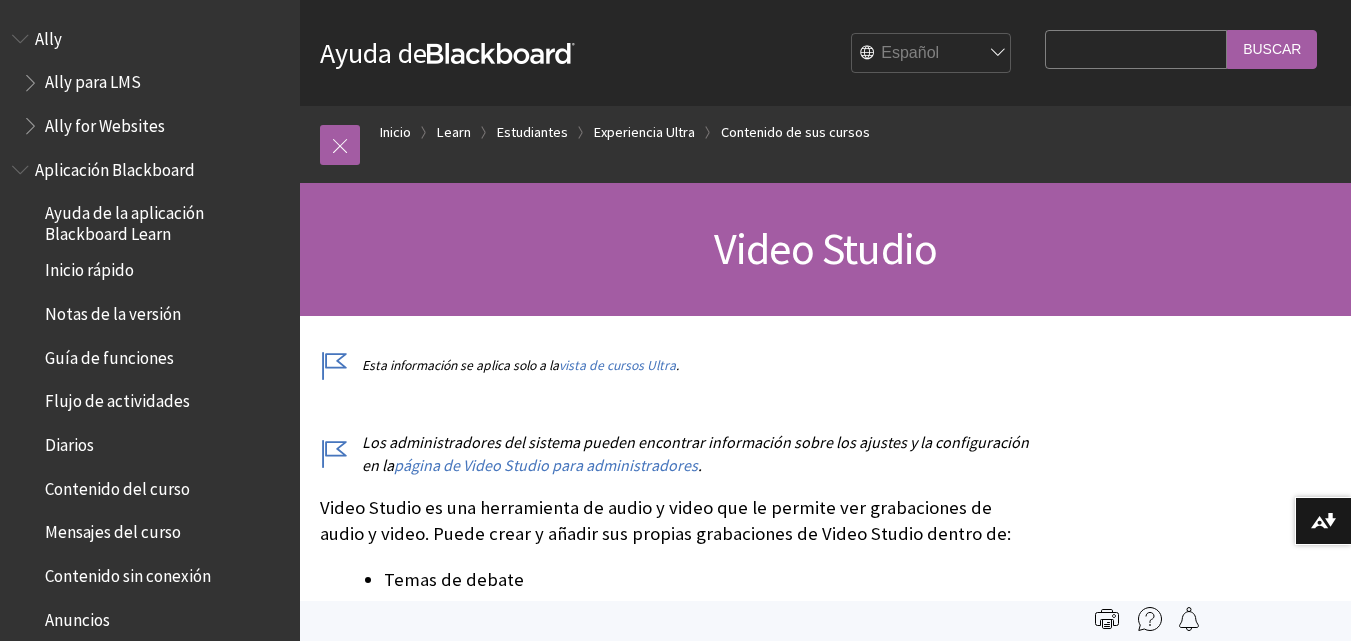 scroll, scrollTop: 0, scrollLeft: 0, axis: both 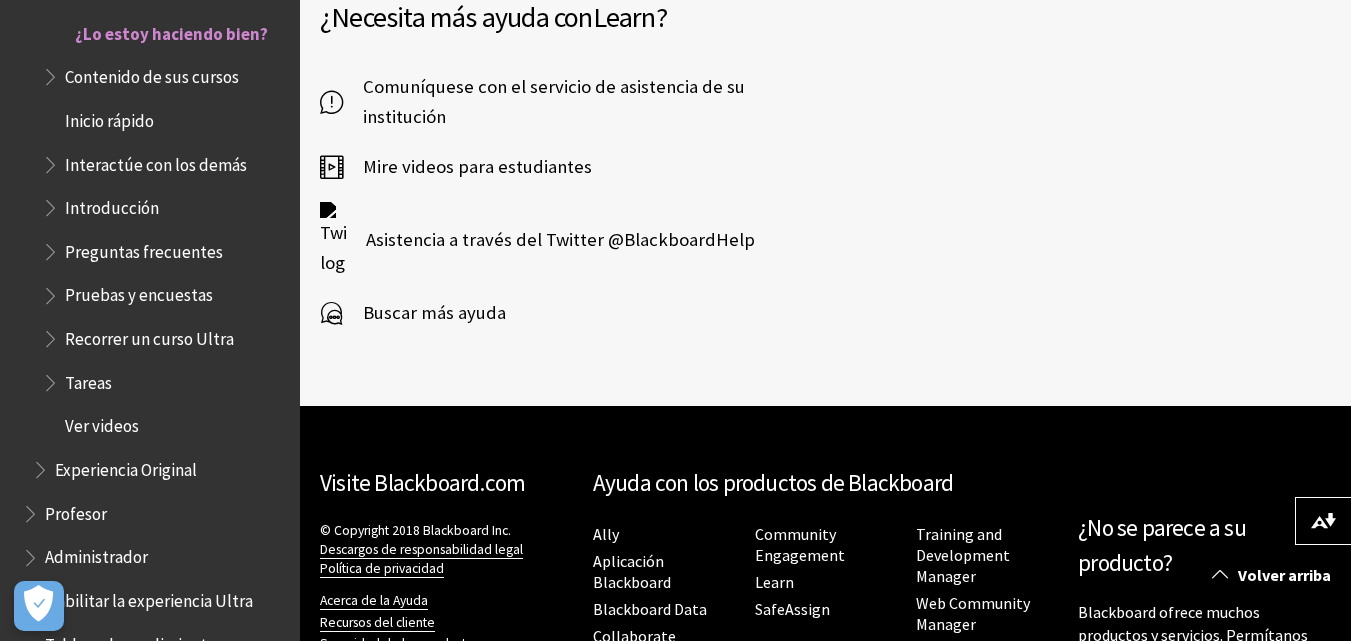 click on "Contenido de sus cursos" at bounding box center (152, 73) 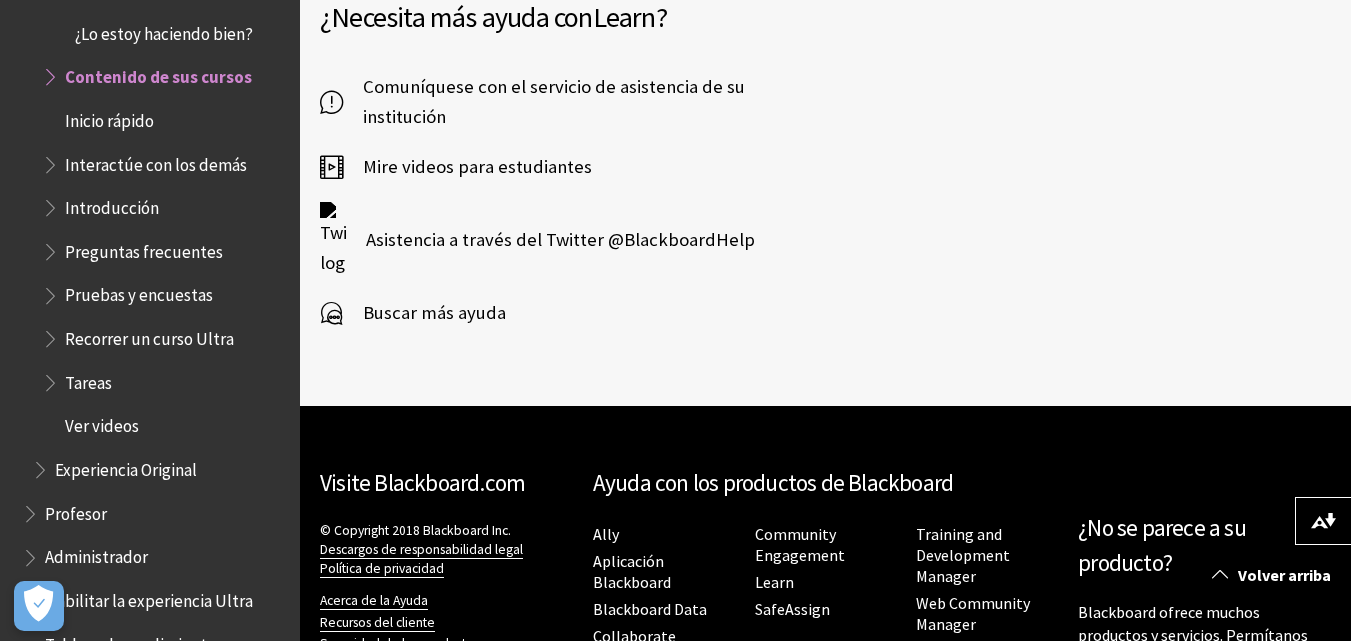 click on "Contenido de sus cursos" at bounding box center [158, 73] 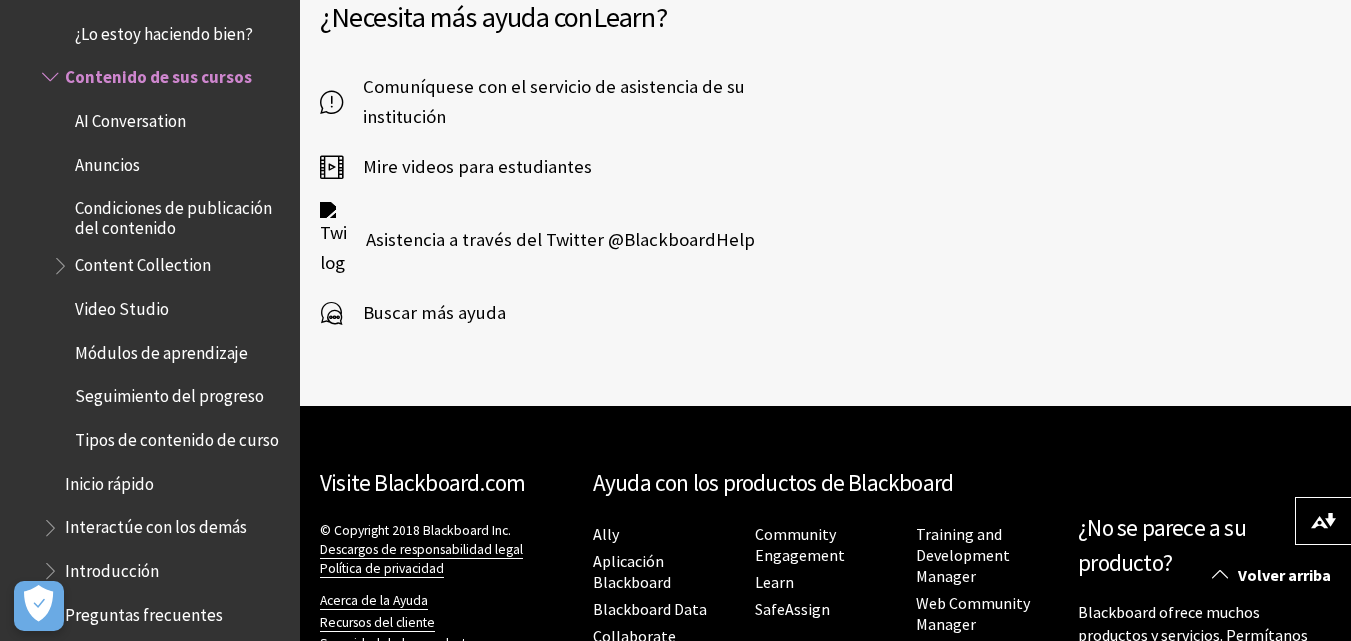 click on "Anuncios" at bounding box center (107, 161) 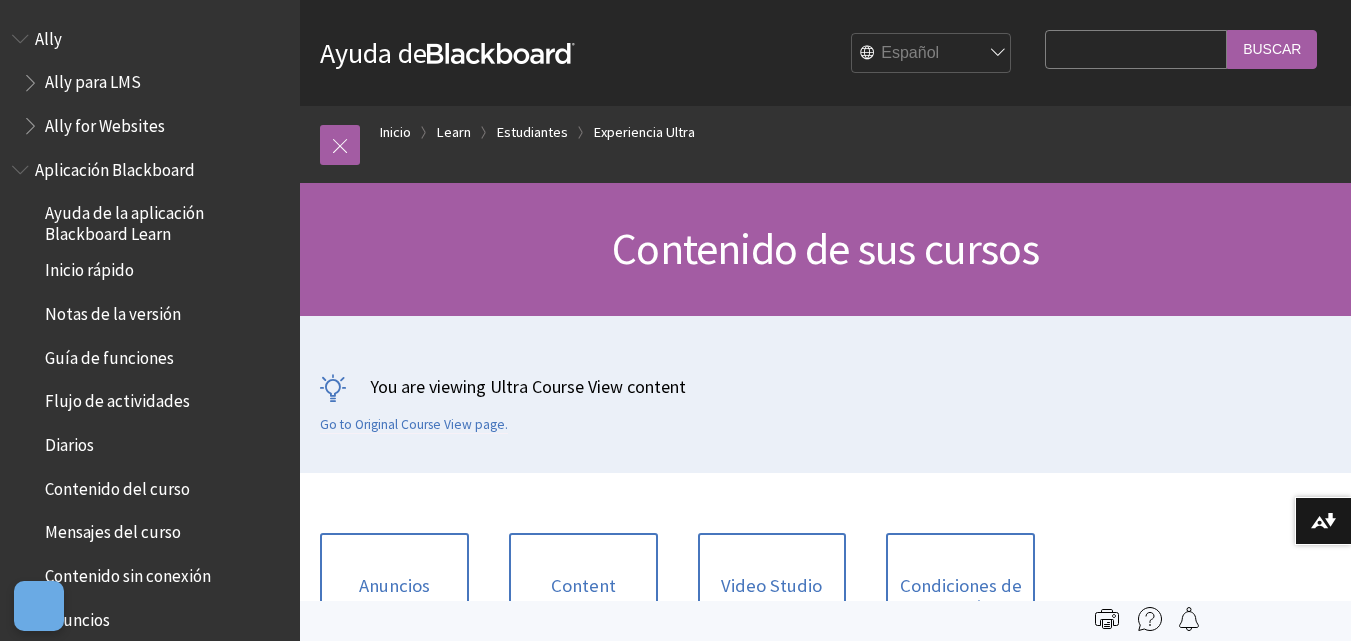 scroll, scrollTop: 0, scrollLeft: 0, axis: both 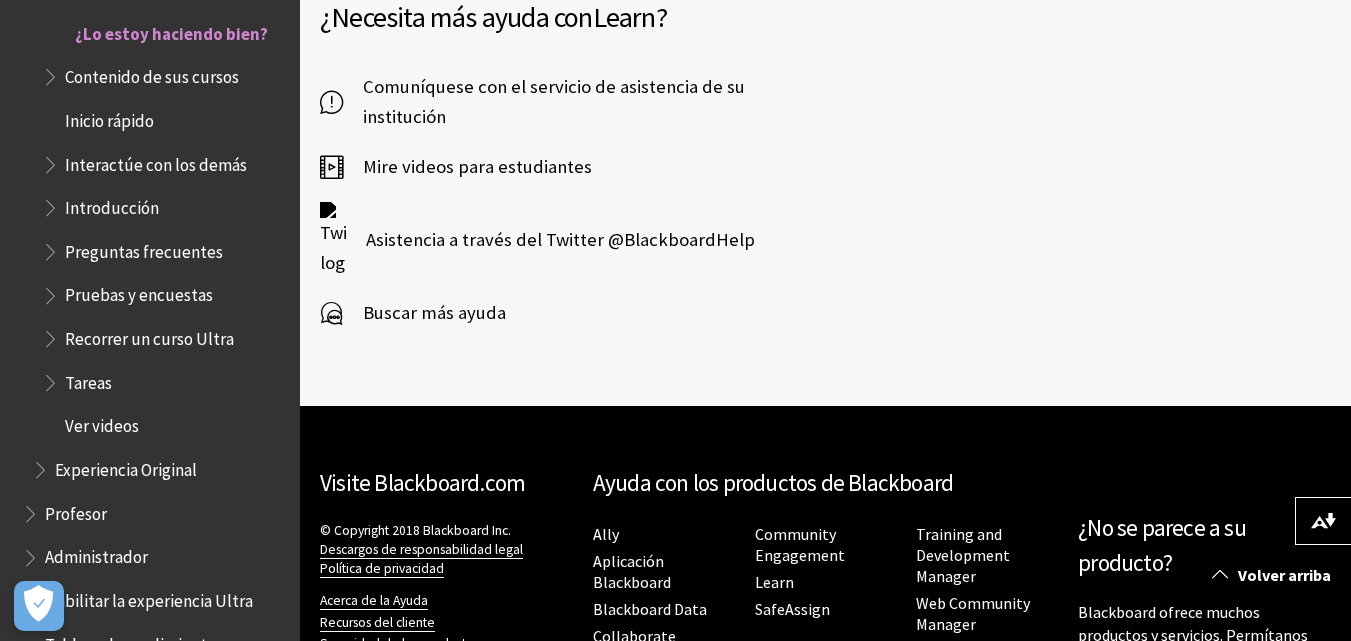 click on "Tareas" at bounding box center [88, 379] 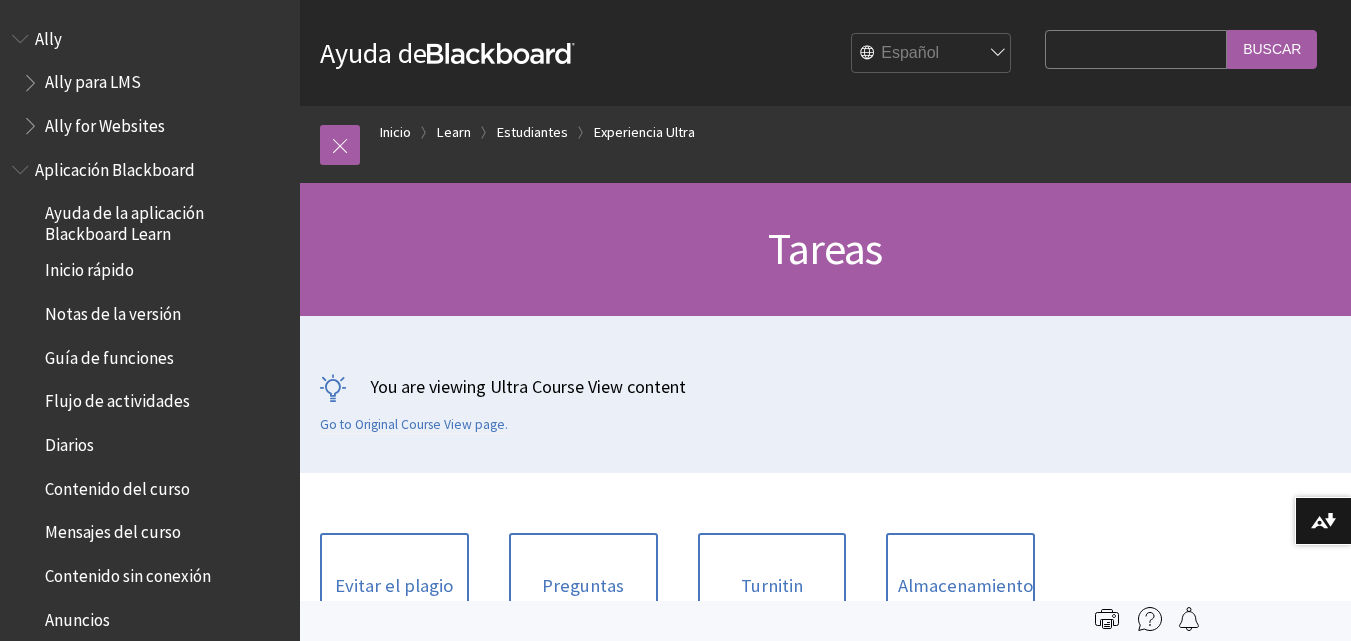 scroll, scrollTop: 0, scrollLeft: 0, axis: both 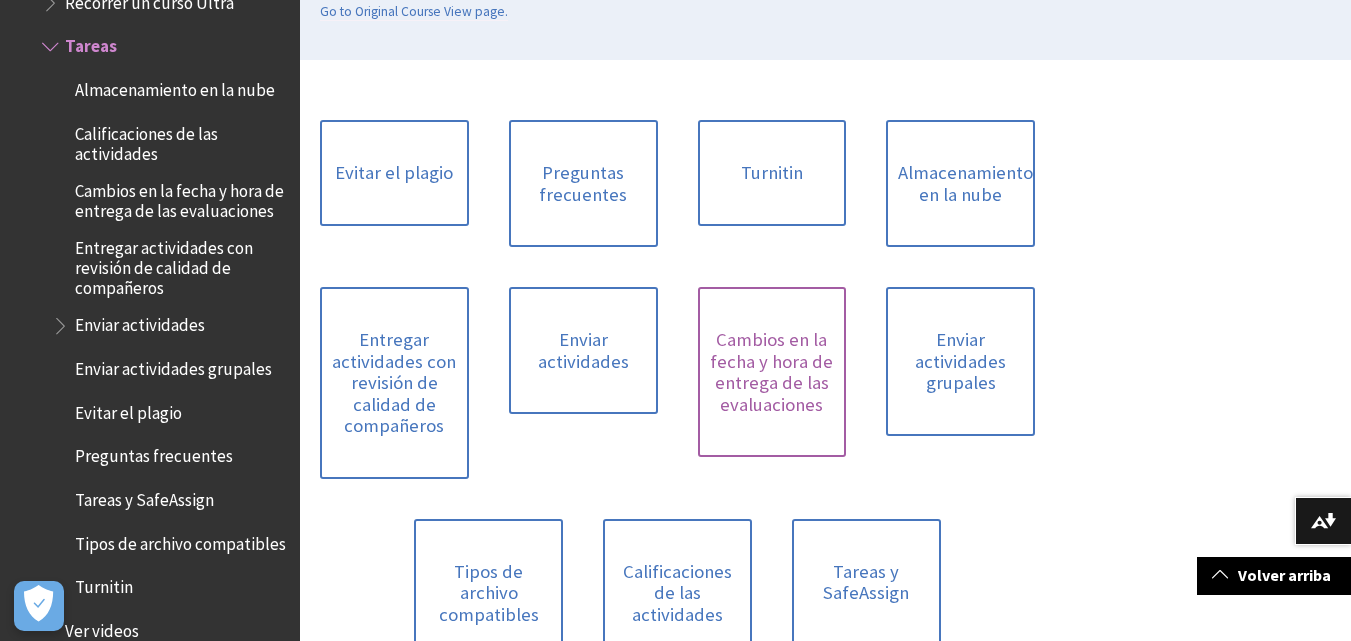click on "Cambios en la fecha y hora de entrega de las evaluaciones" at bounding box center (772, 372) 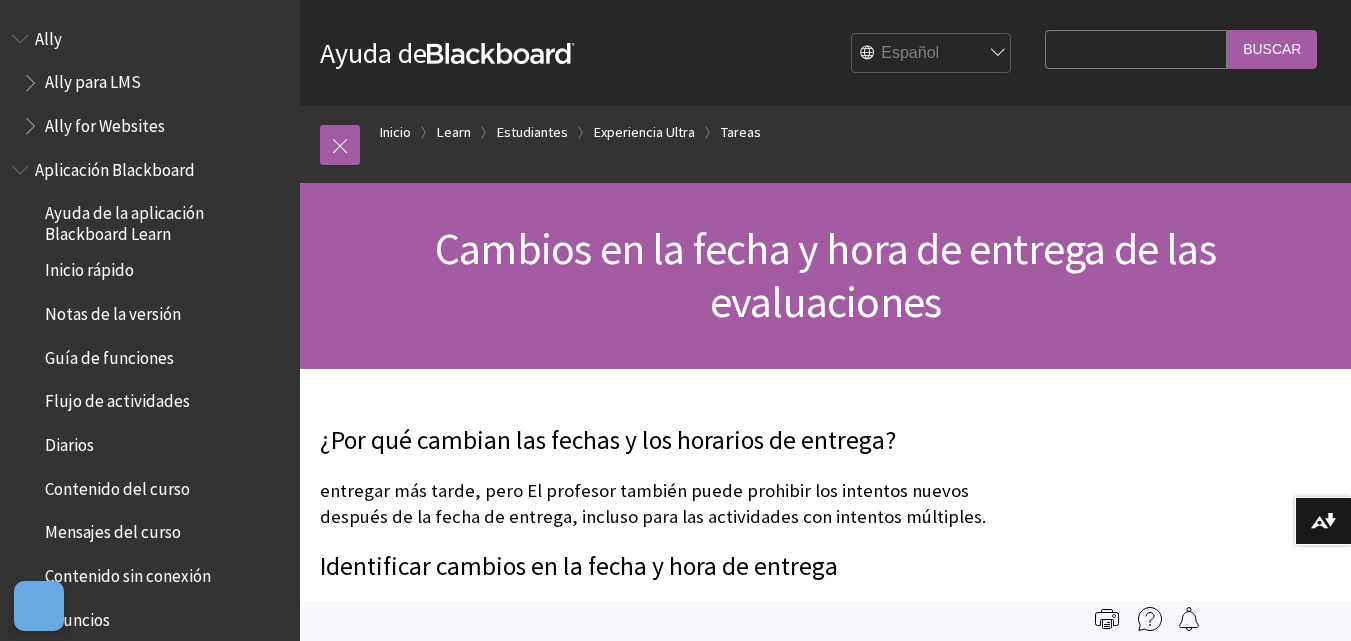 scroll, scrollTop: 0, scrollLeft: 0, axis: both 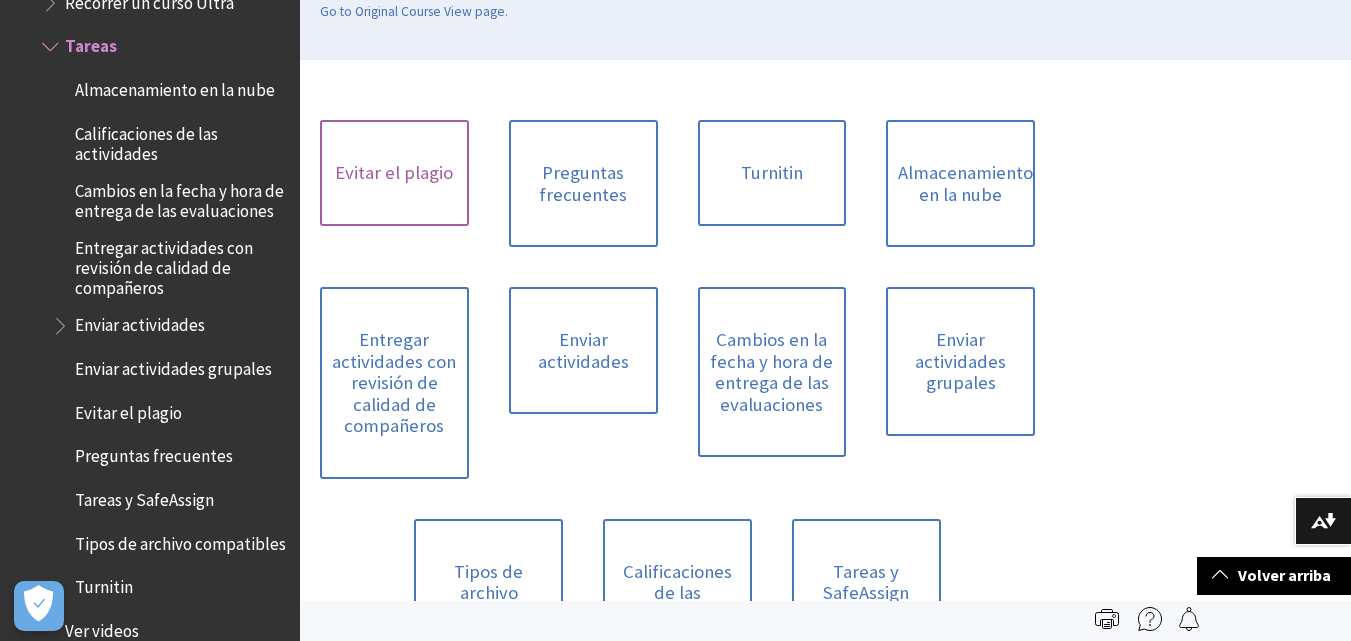 click on "Evitar el plagio" at bounding box center [394, 173] 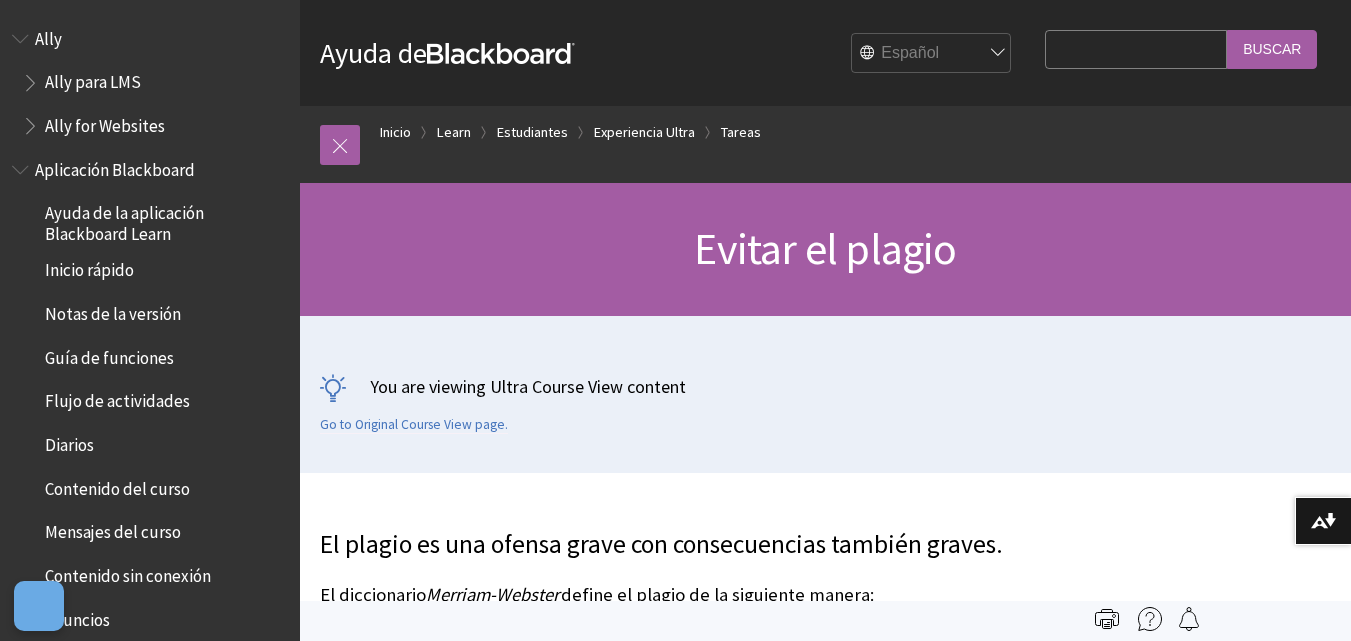 scroll, scrollTop: 0, scrollLeft: 0, axis: both 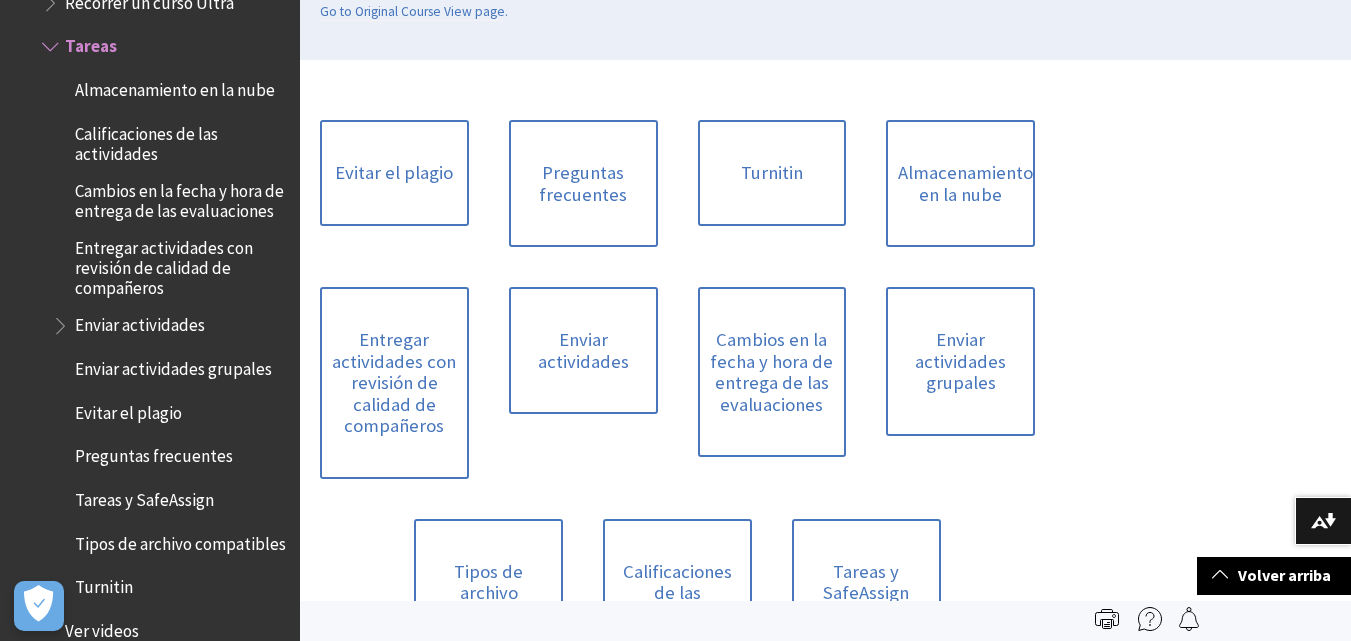 click on "Cambios en la fecha y hora de entrega de las evaluaciones" at bounding box center [180, 197] 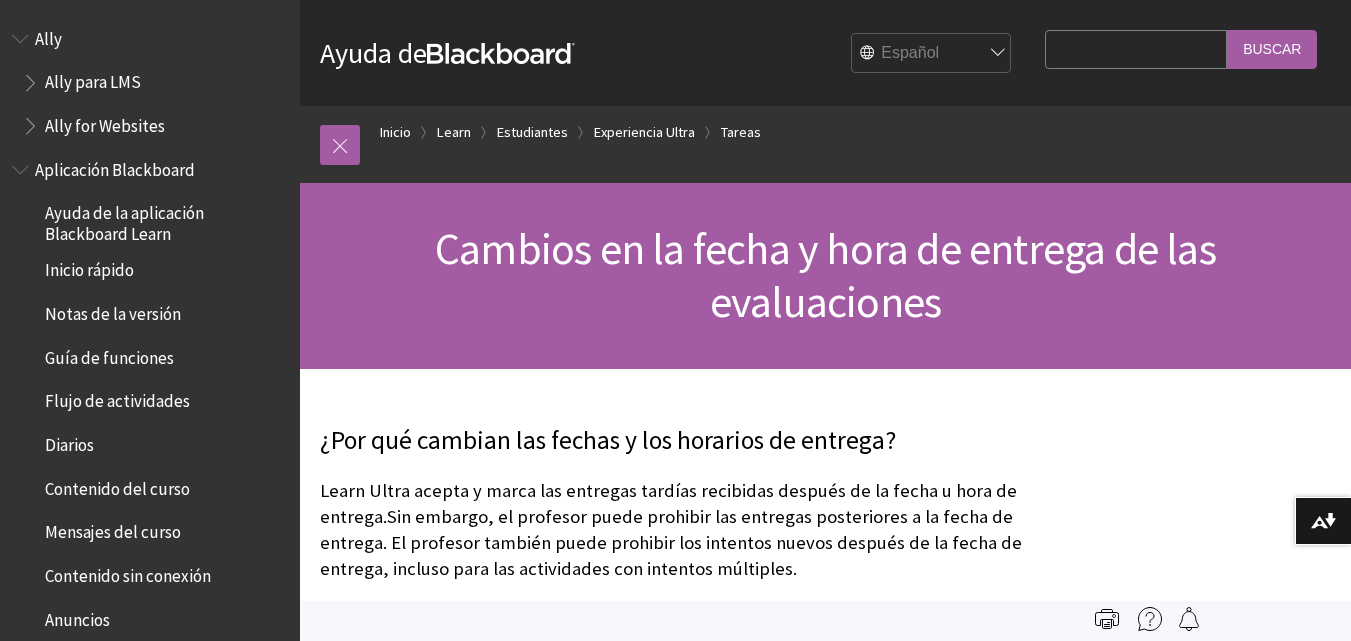scroll, scrollTop: 0, scrollLeft: 0, axis: both 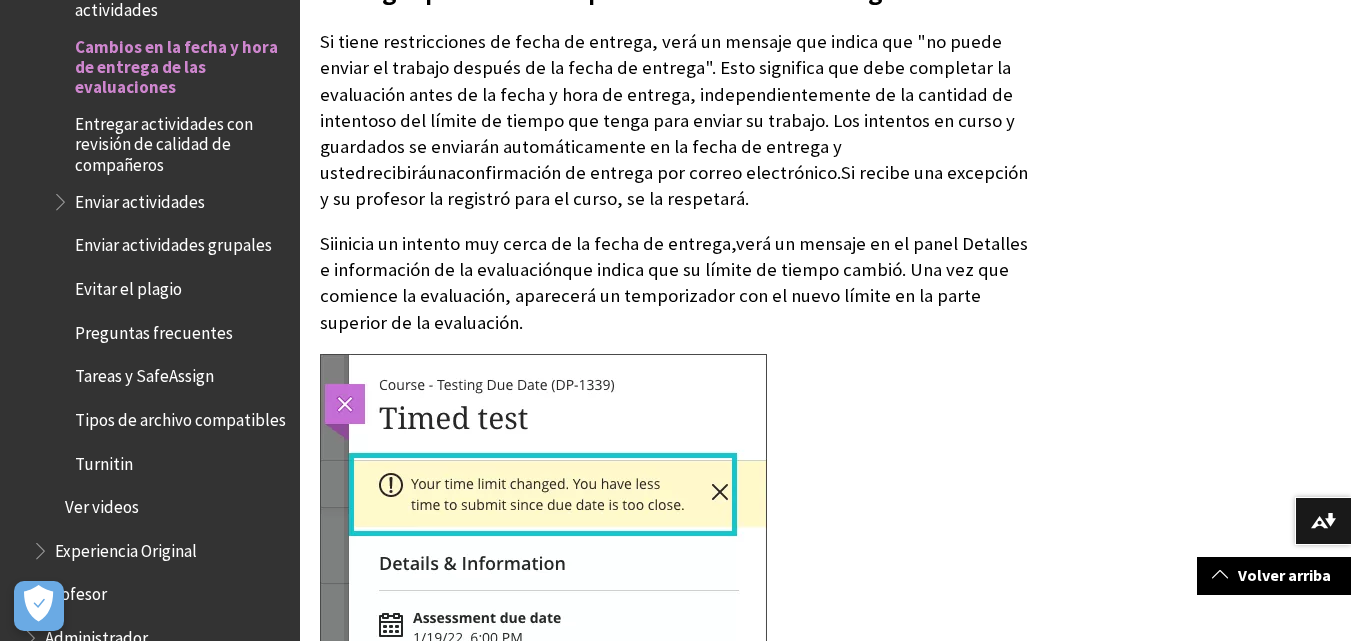 click on "." at bounding box center [825, 581] 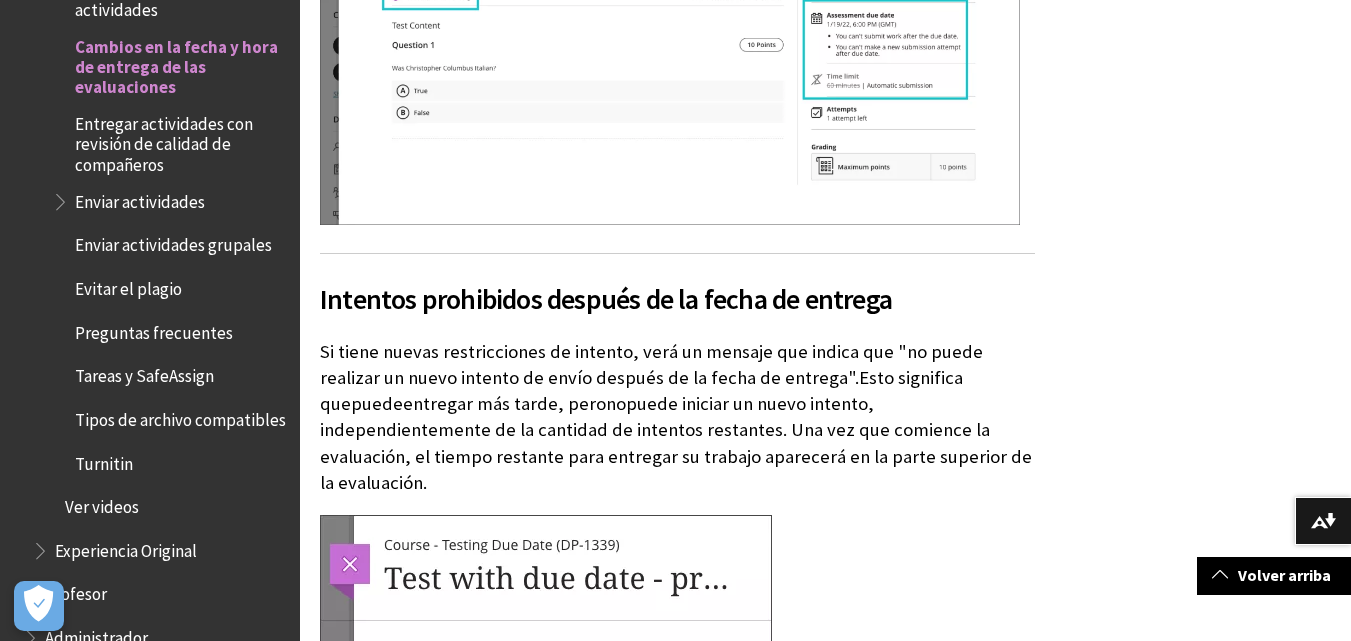 scroll, scrollTop: 2520, scrollLeft: 0, axis: vertical 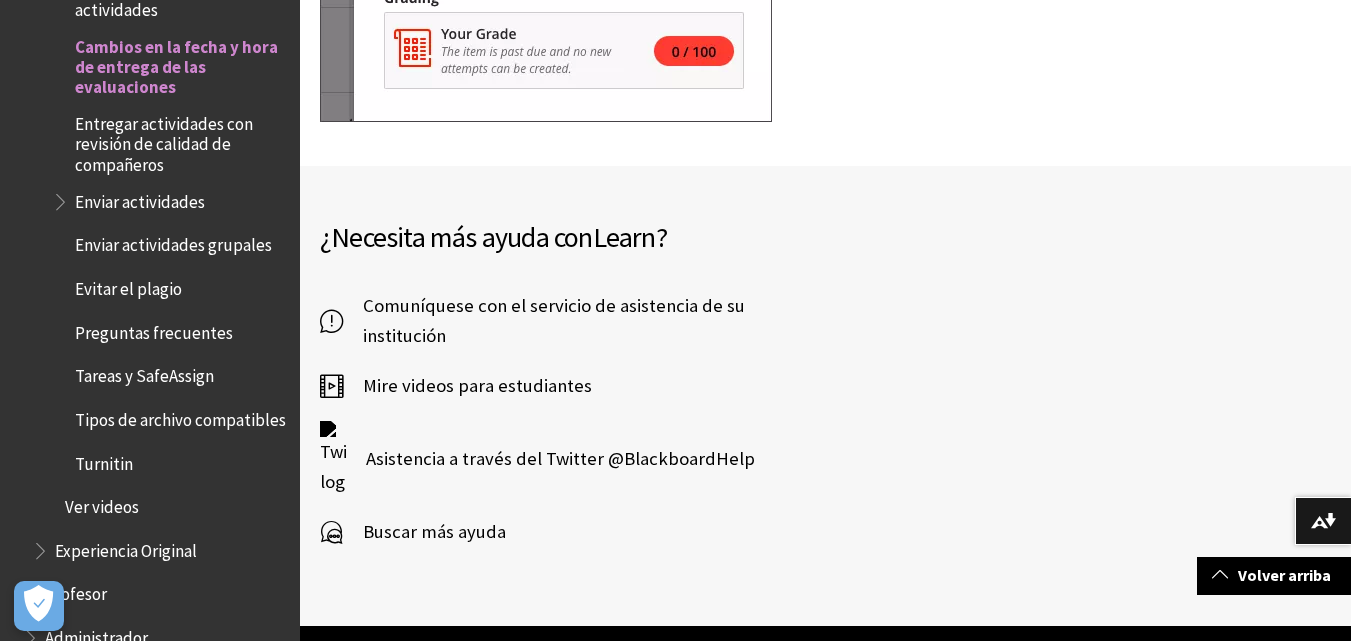 click on "Enviar actividades" at bounding box center [140, 198] 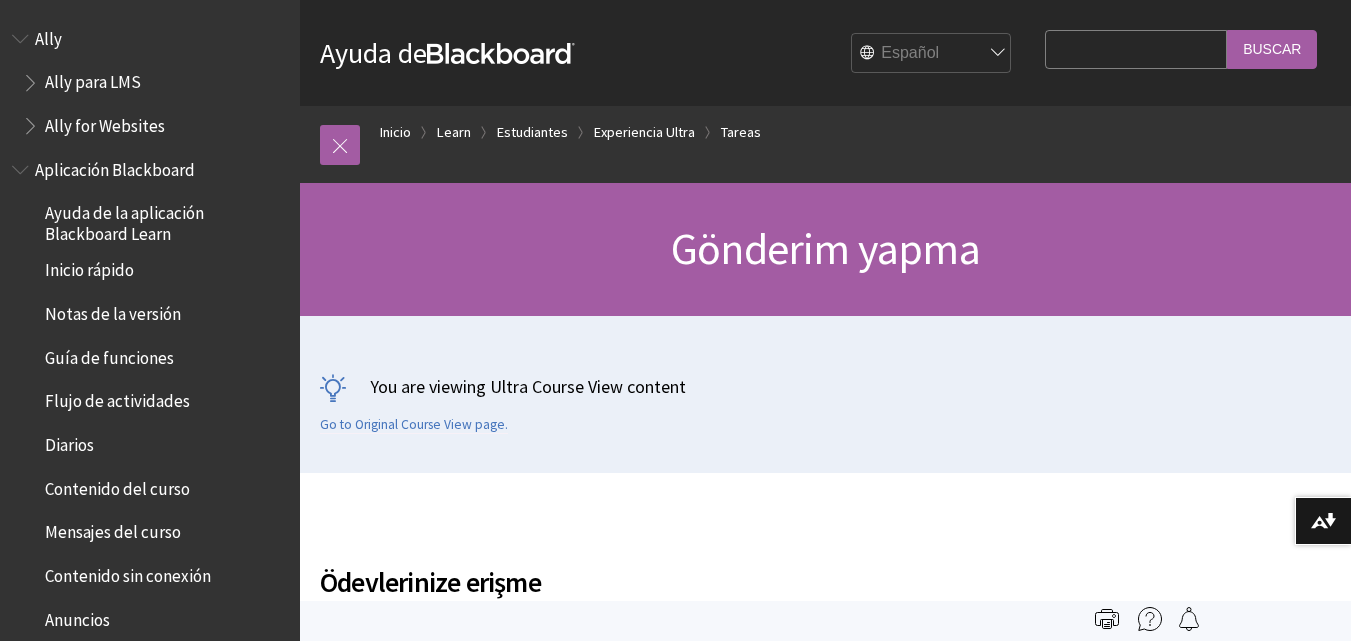 scroll, scrollTop: 0, scrollLeft: 0, axis: both 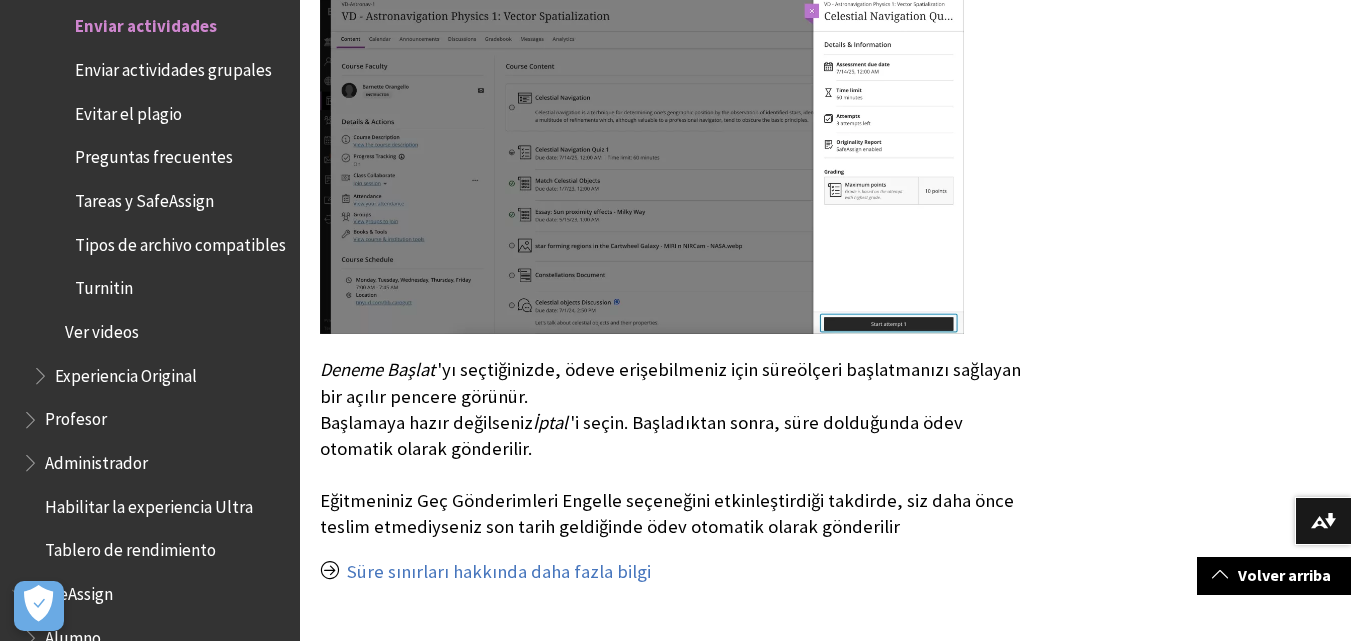 click on "Profesor" at bounding box center (76, 416) 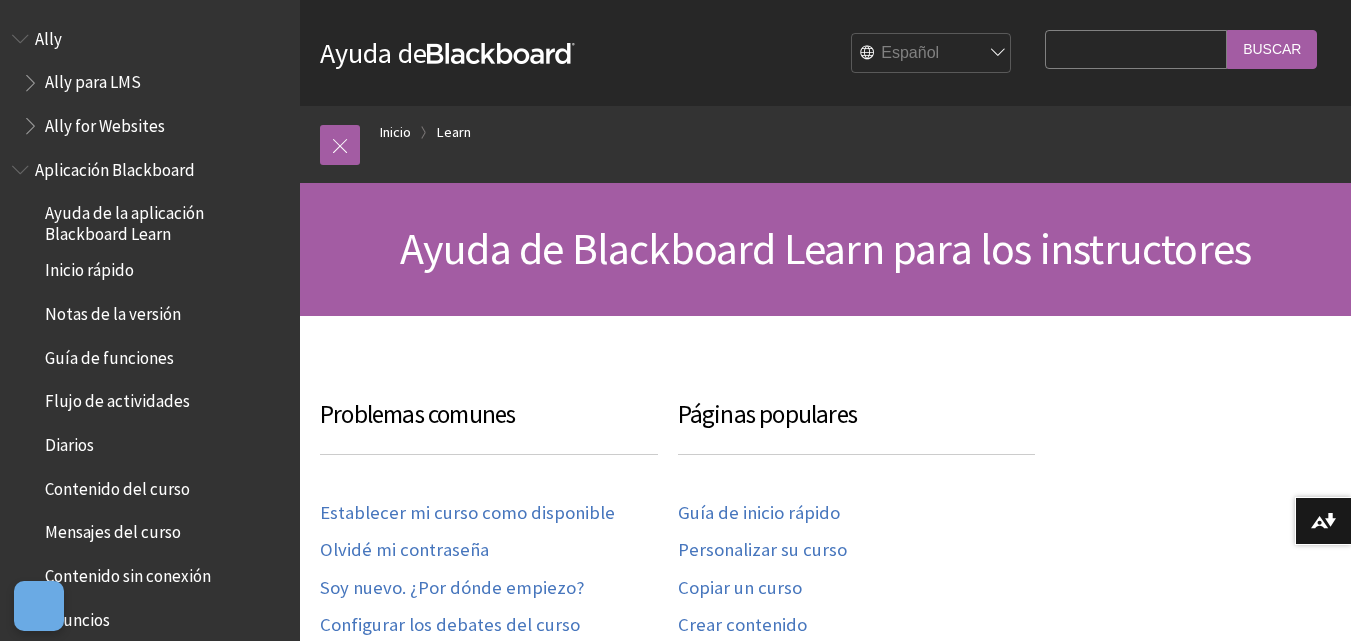 scroll, scrollTop: 0, scrollLeft: 0, axis: both 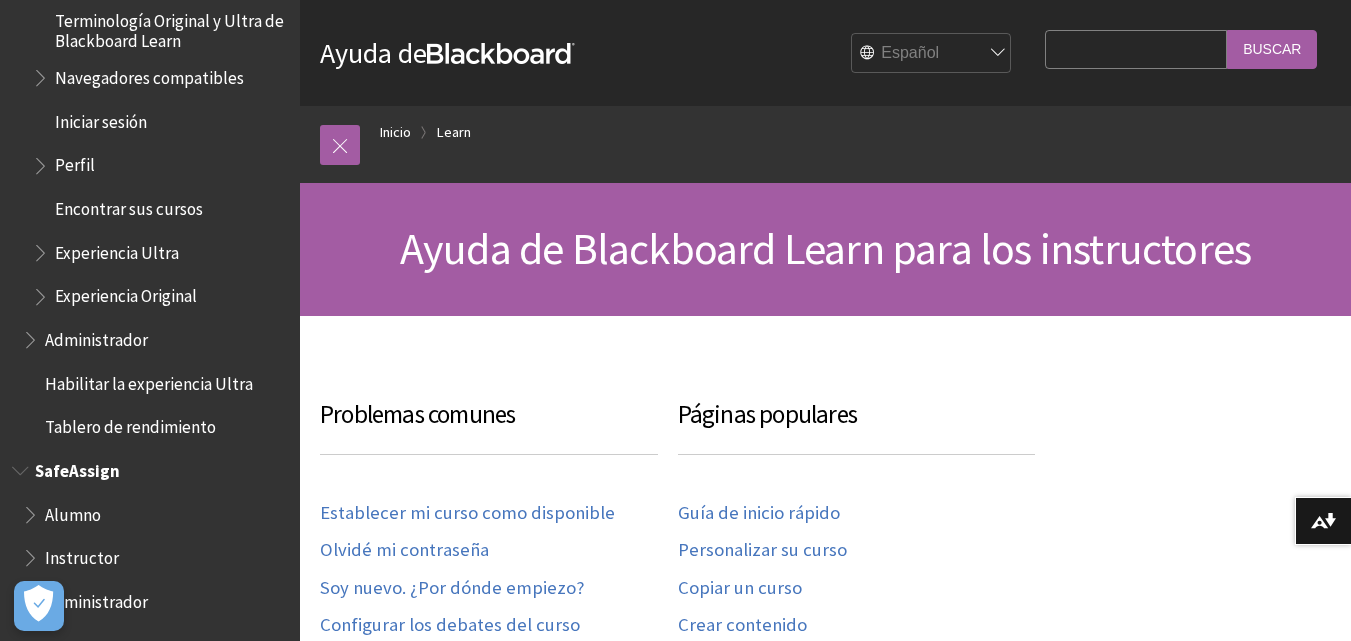 click on "Alumno" at bounding box center [73, 511] 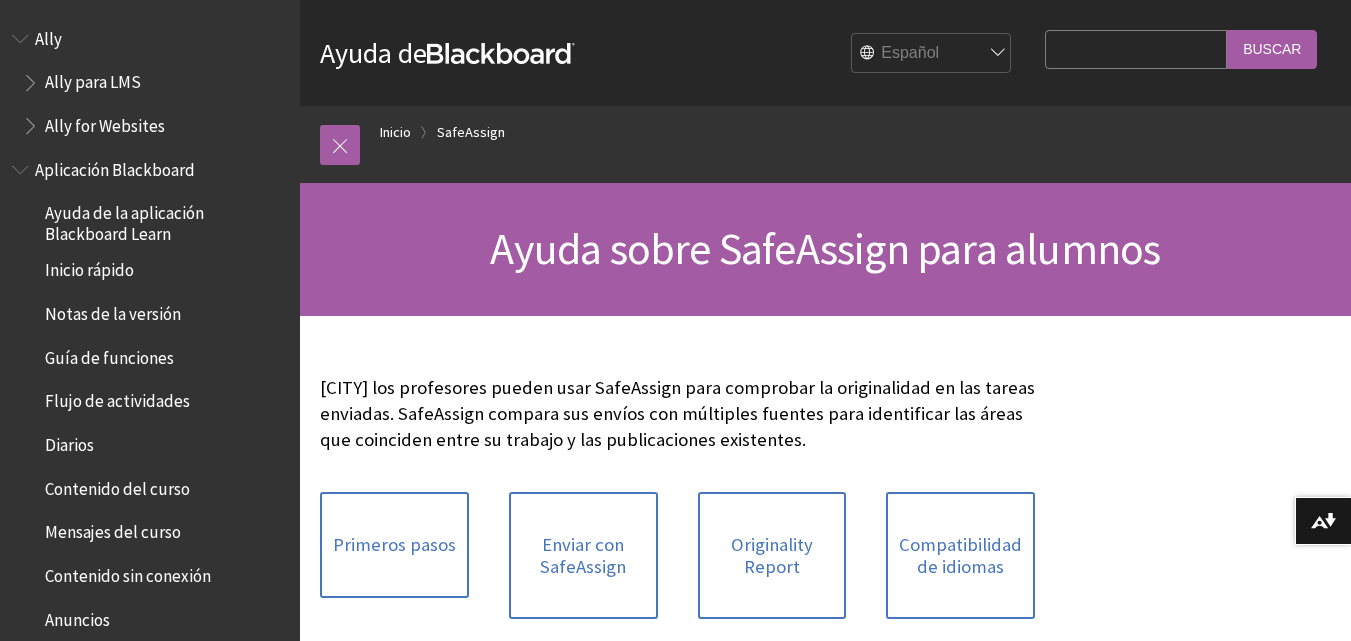 scroll, scrollTop: 0, scrollLeft: 0, axis: both 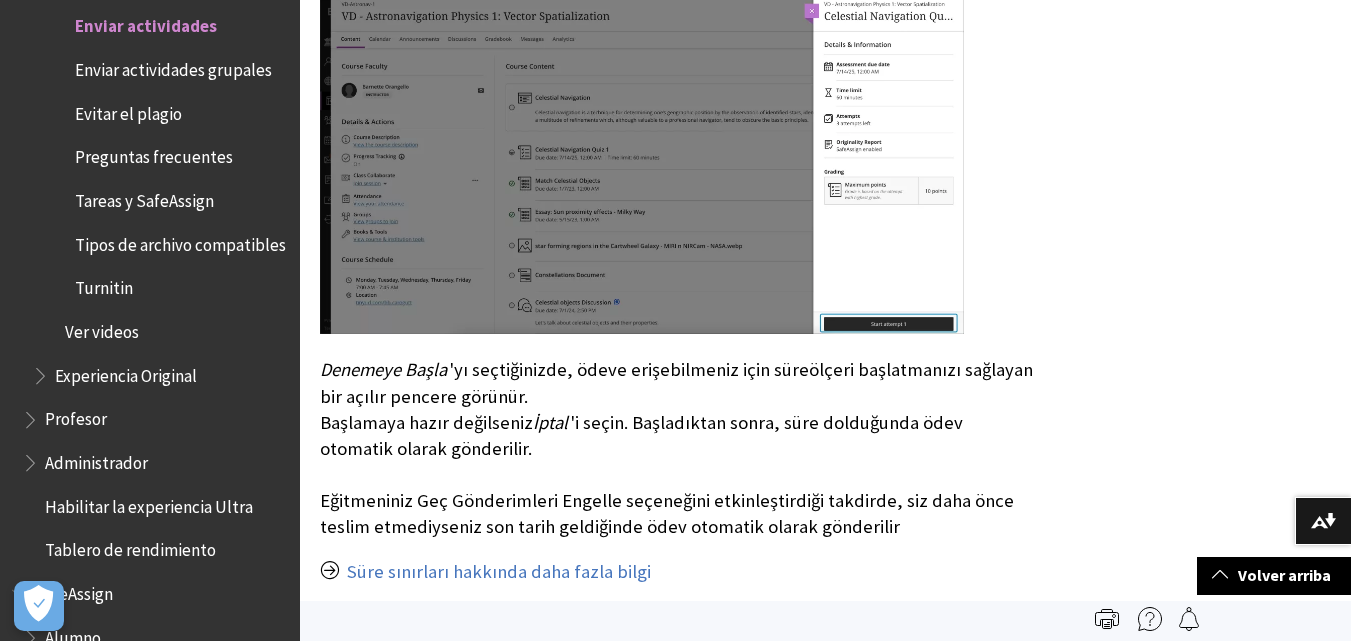click on "Enviar actividades" at bounding box center [146, 23] 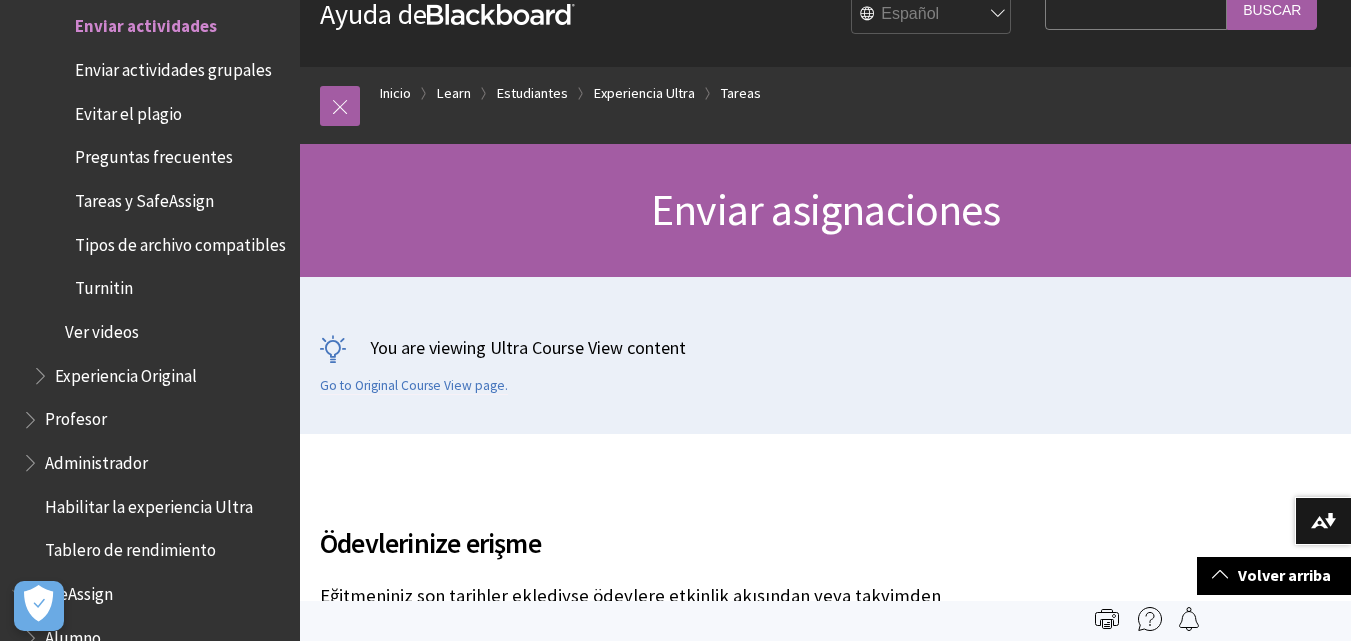 scroll, scrollTop: 0, scrollLeft: 0, axis: both 